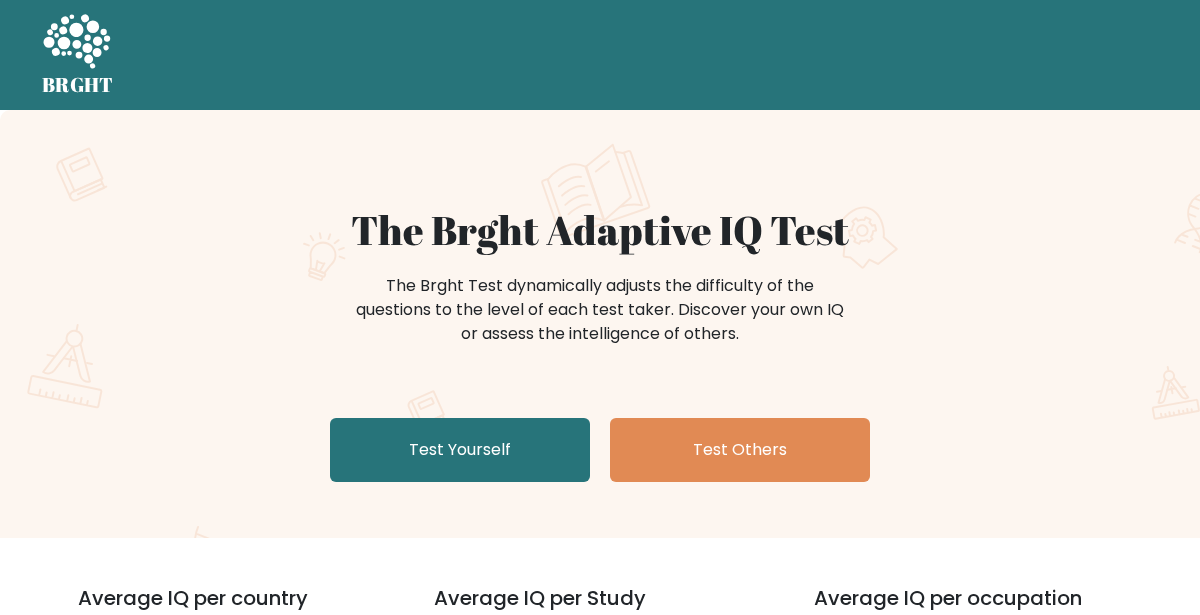 scroll, scrollTop: 0, scrollLeft: 0, axis: both 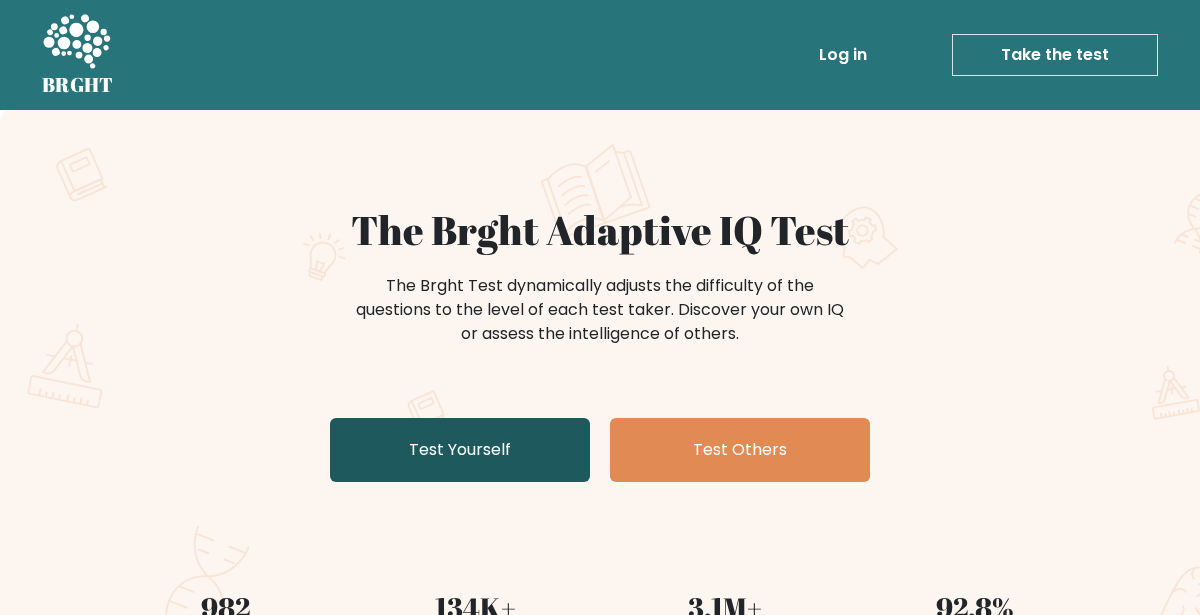 click on "Test Yourself" at bounding box center [460, 450] 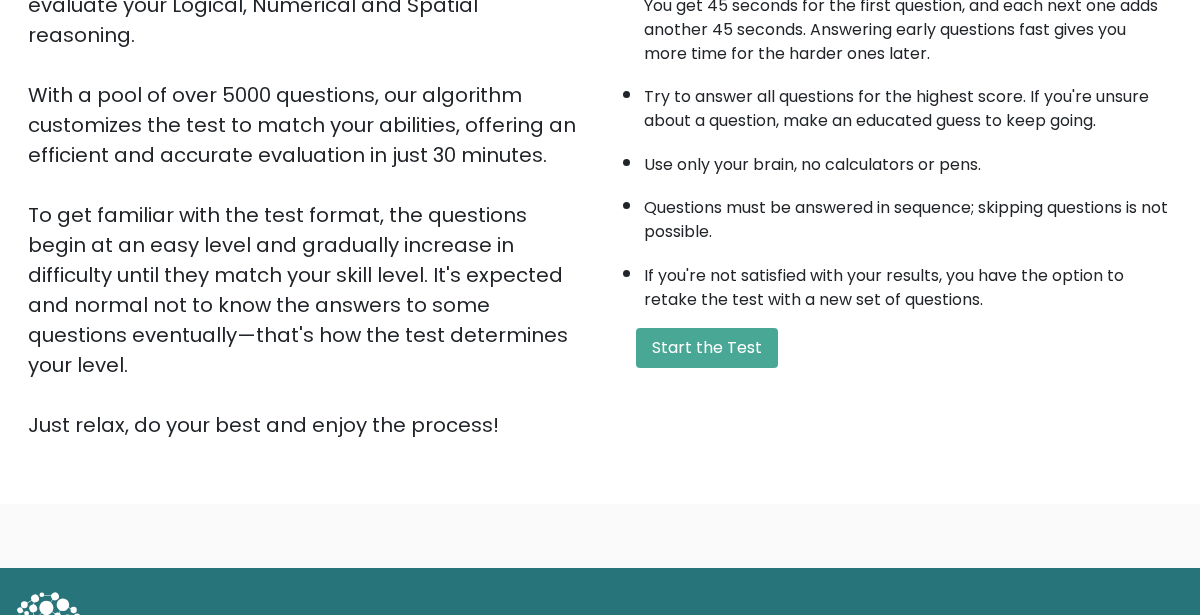 scroll, scrollTop: 301, scrollLeft: 0, axis: vertical 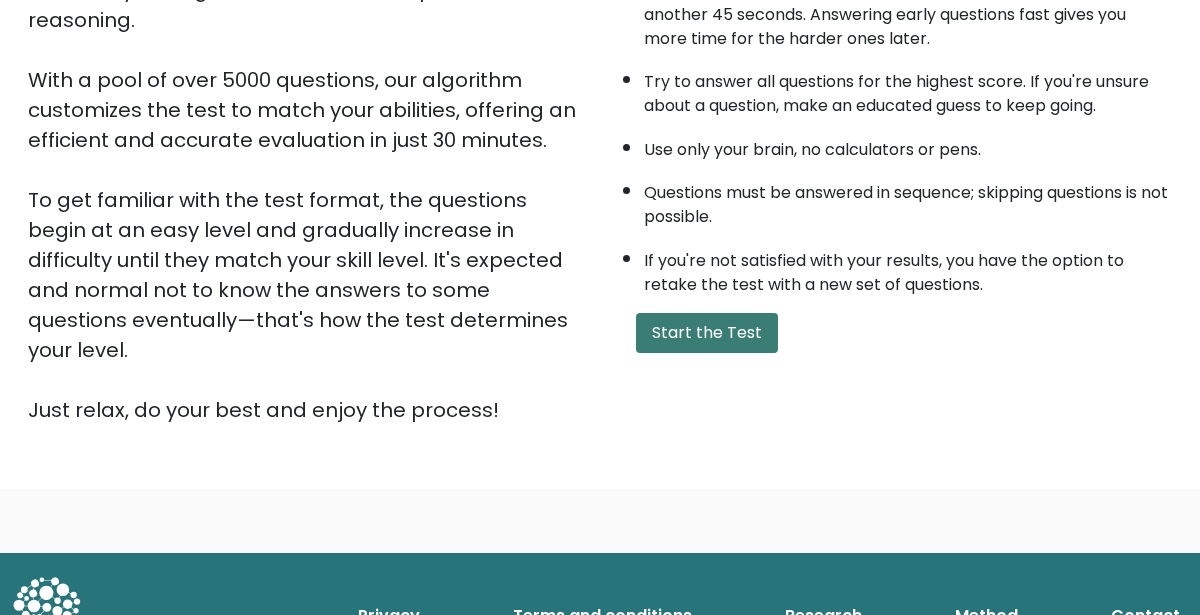 click on "Start the Test" at bounding box center (707, 333) 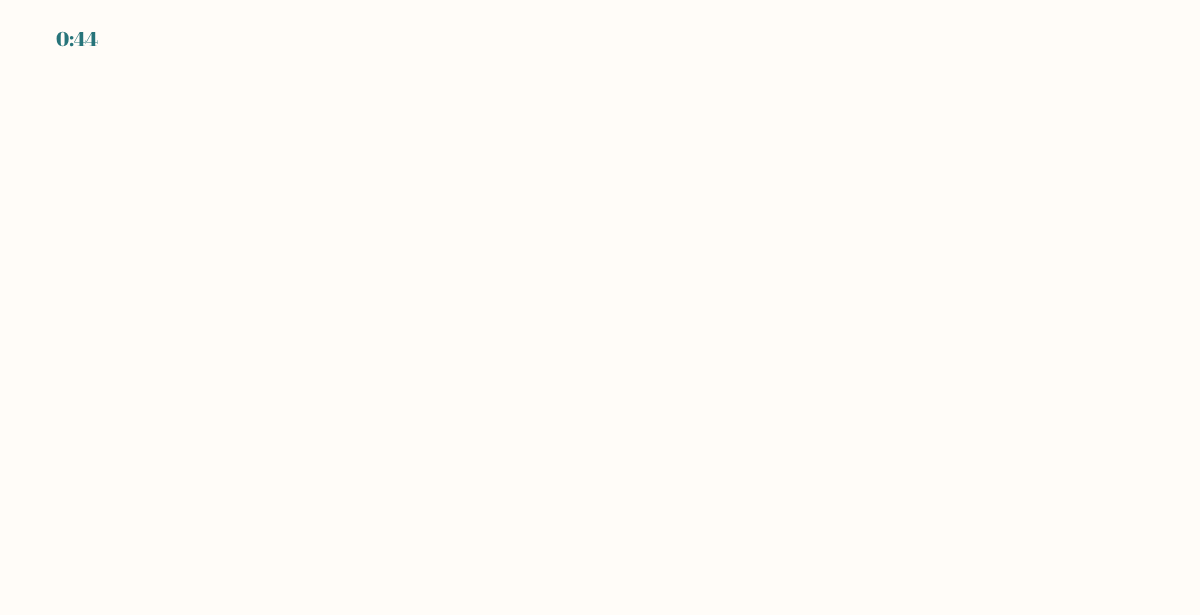 scroll, scrollTop: 0, scrollLeft: 0, axis: both 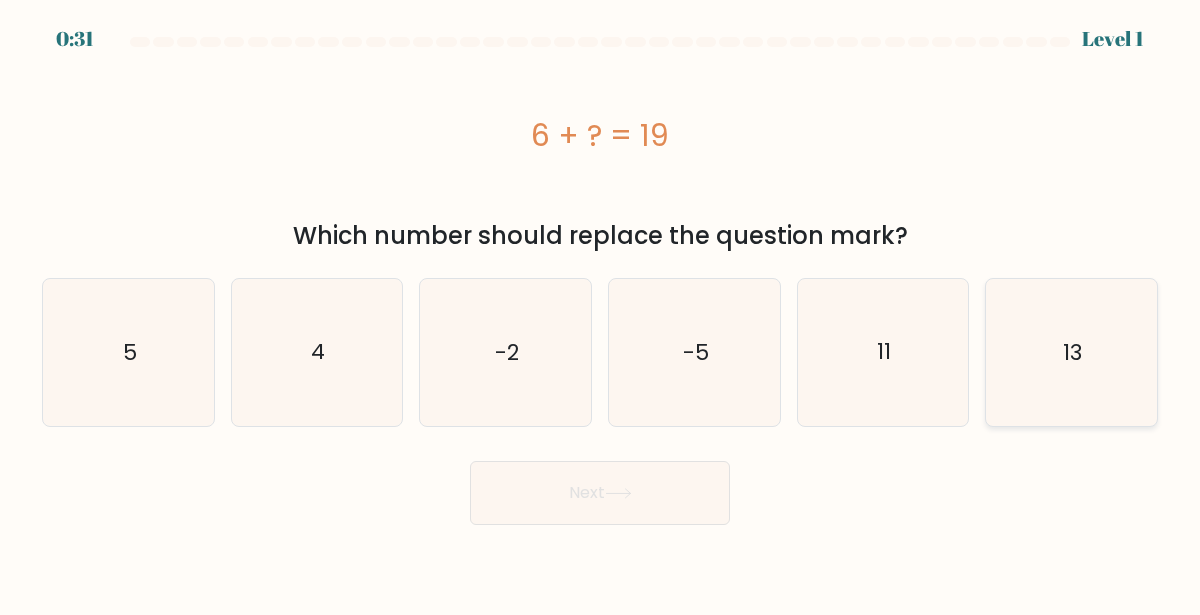 click on "13" 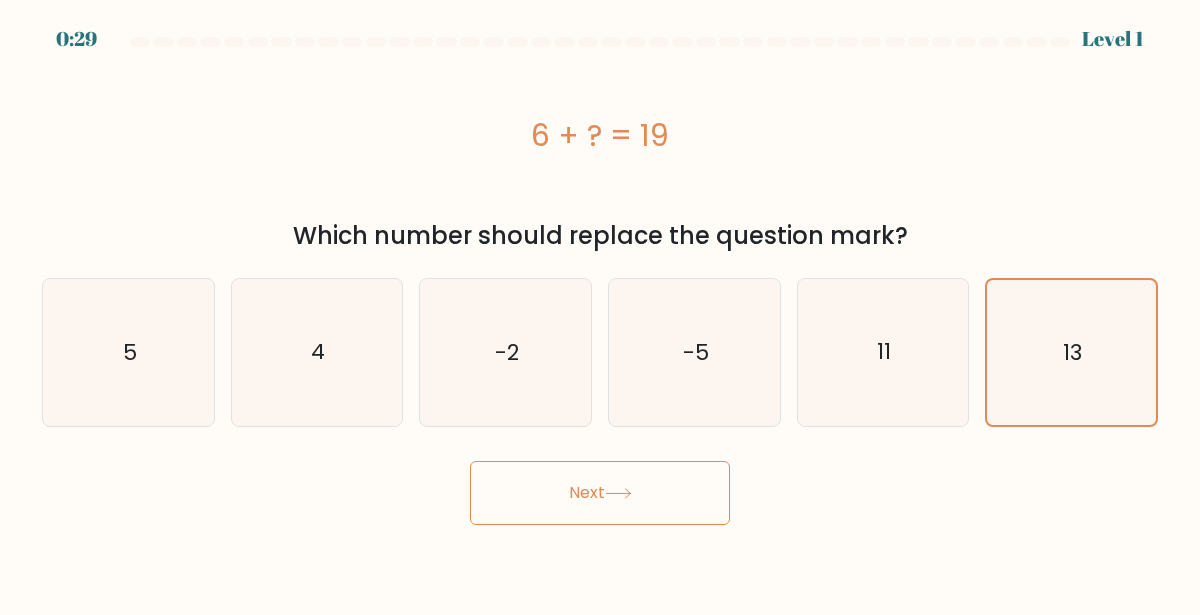 click on "Next" at bounding box center [600, 493] 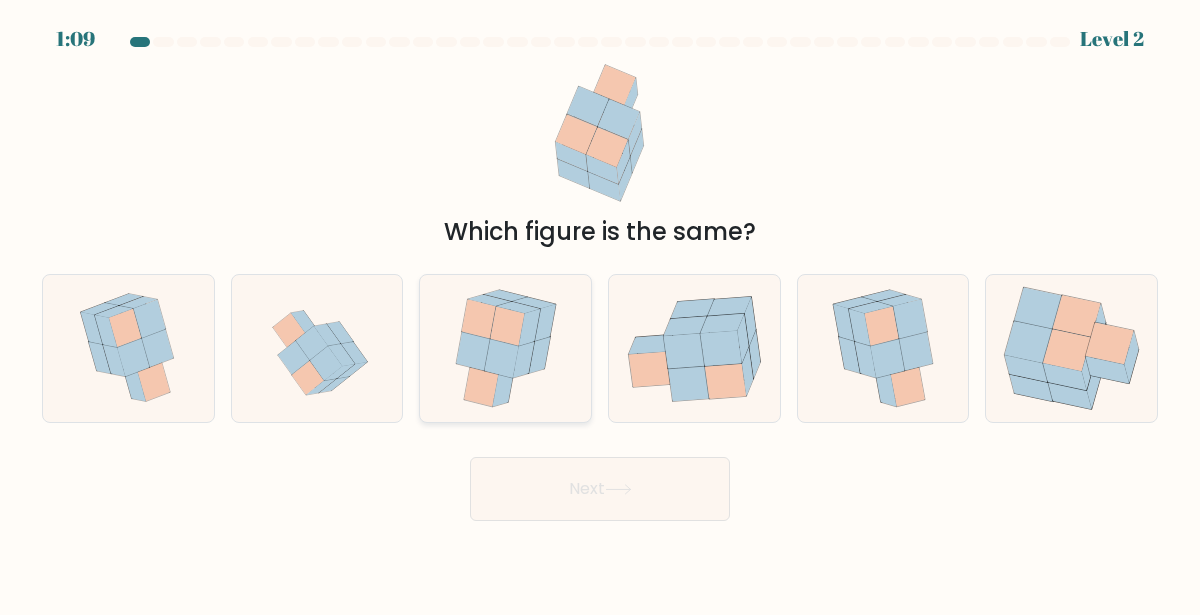 click 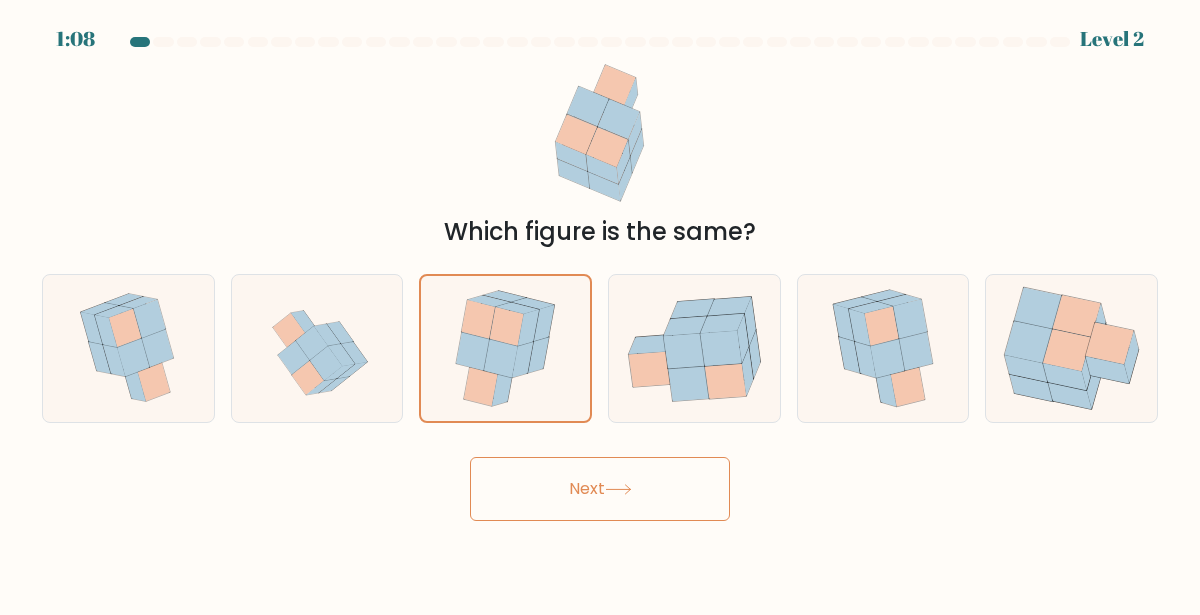 click on "Next" at bounding box center [600, 489] 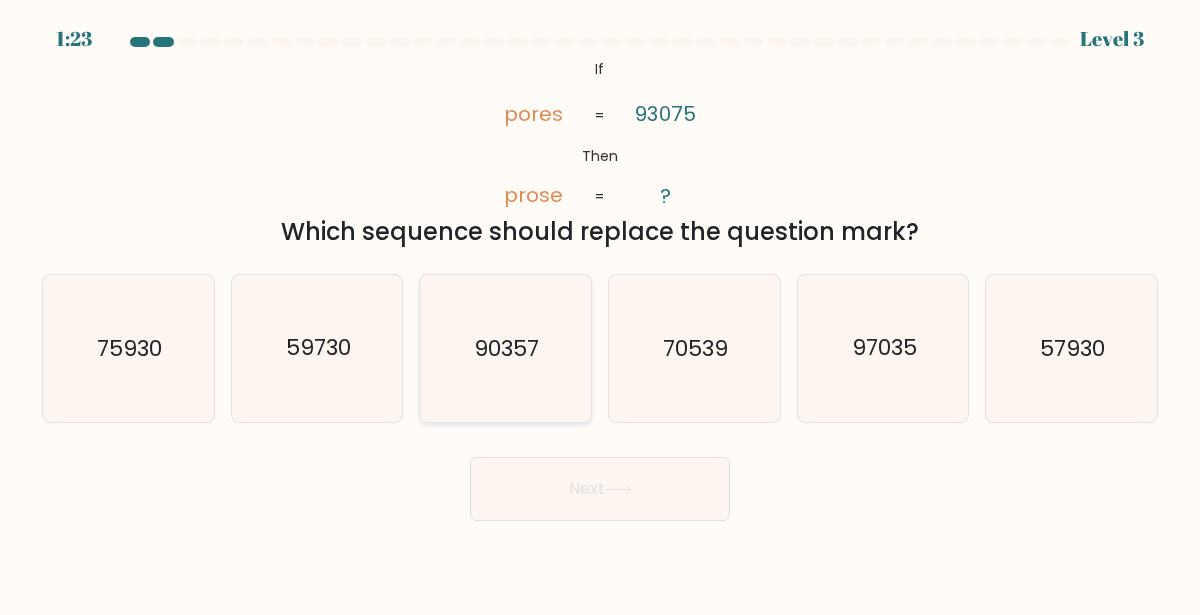 click on "90357" 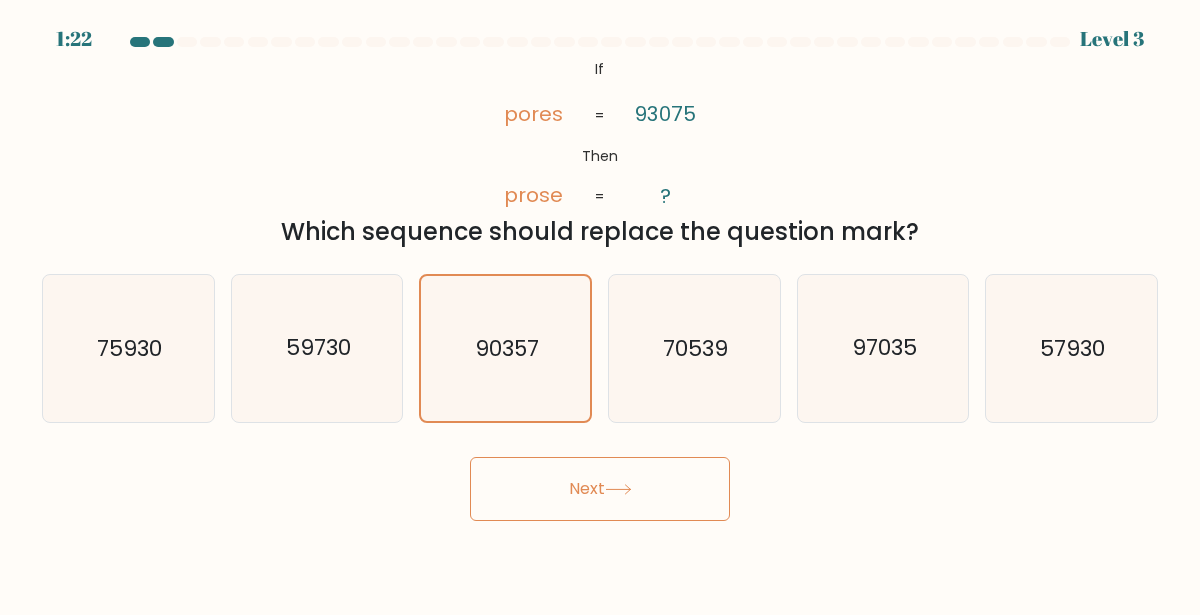 click on "Next" at bounding box center (600, 489) 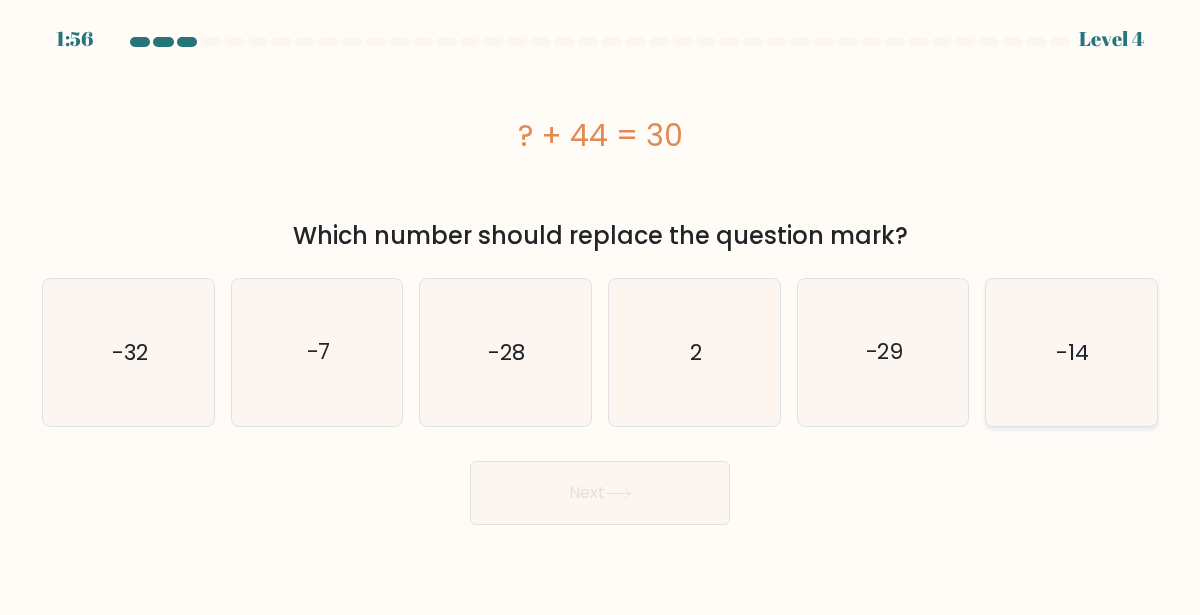 click on "-14" 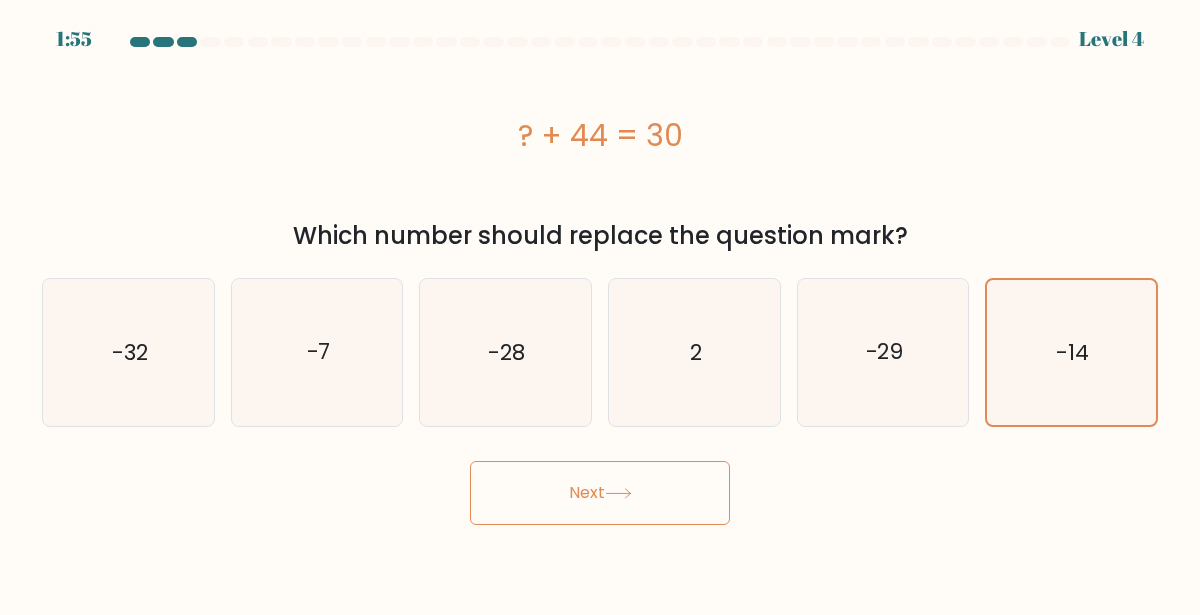 click on "Next" at bounding box center [600, 493] 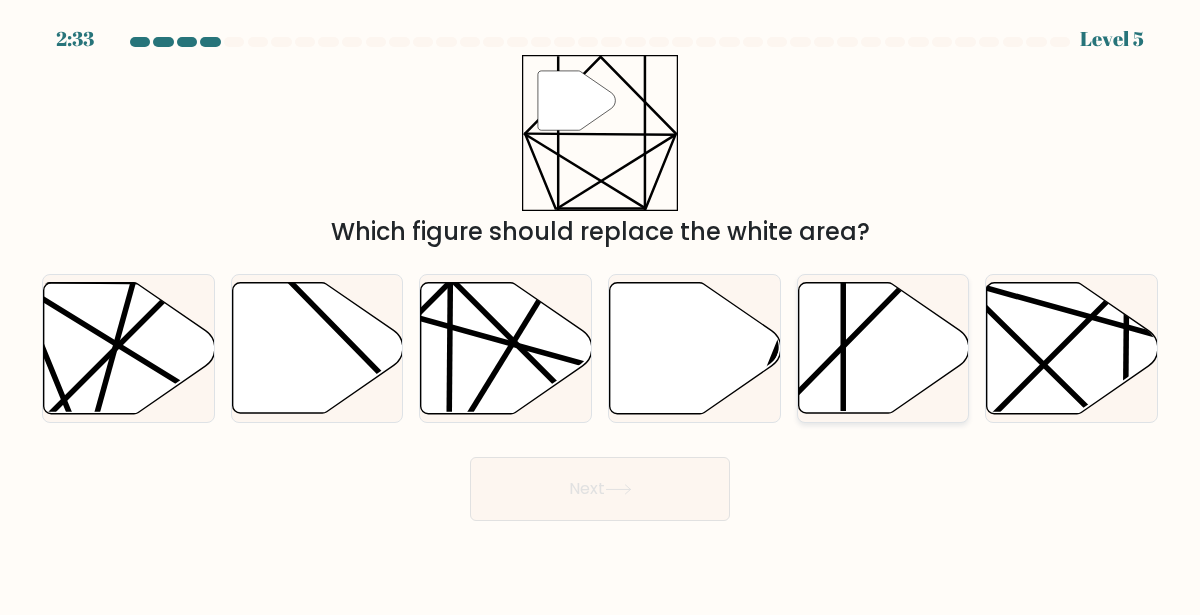 click 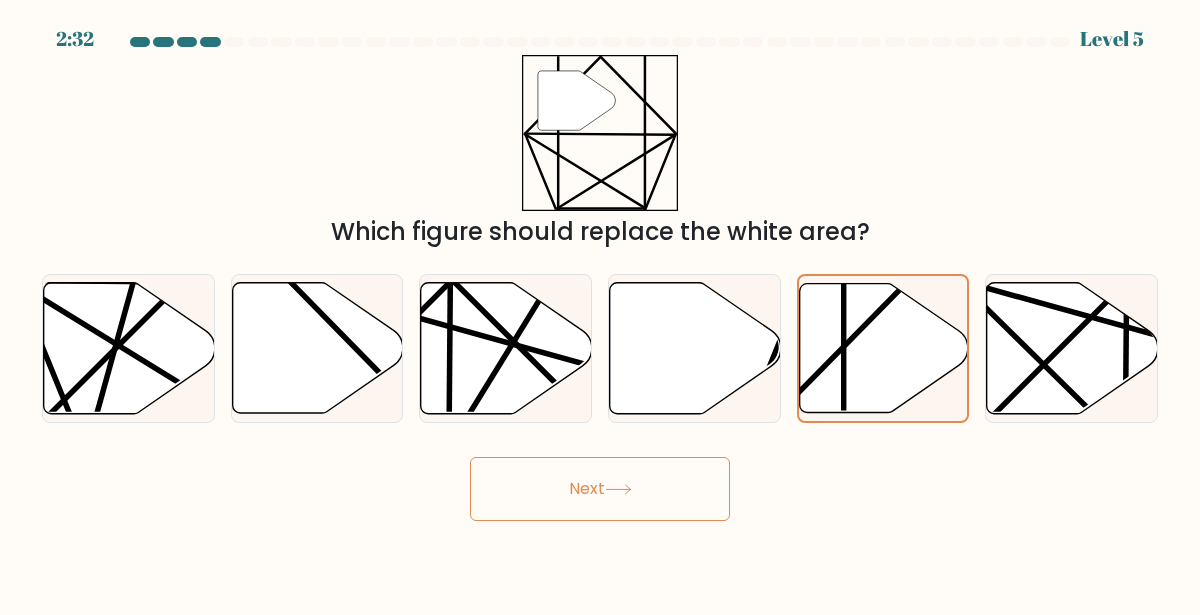 click on "Next" at bounding box center (600, 489) 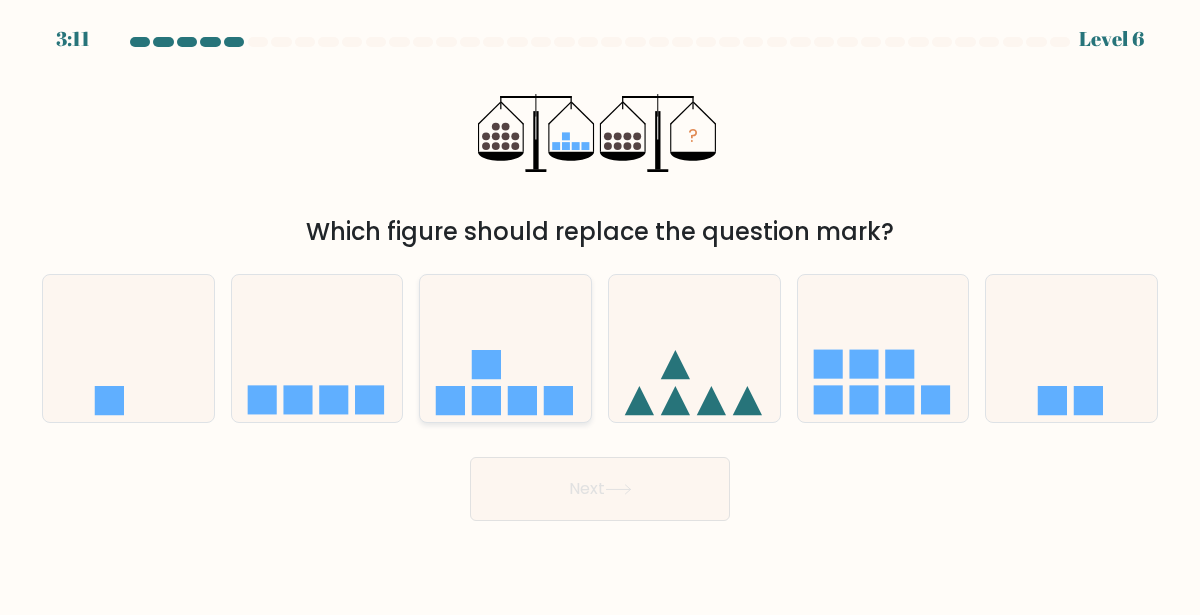 click 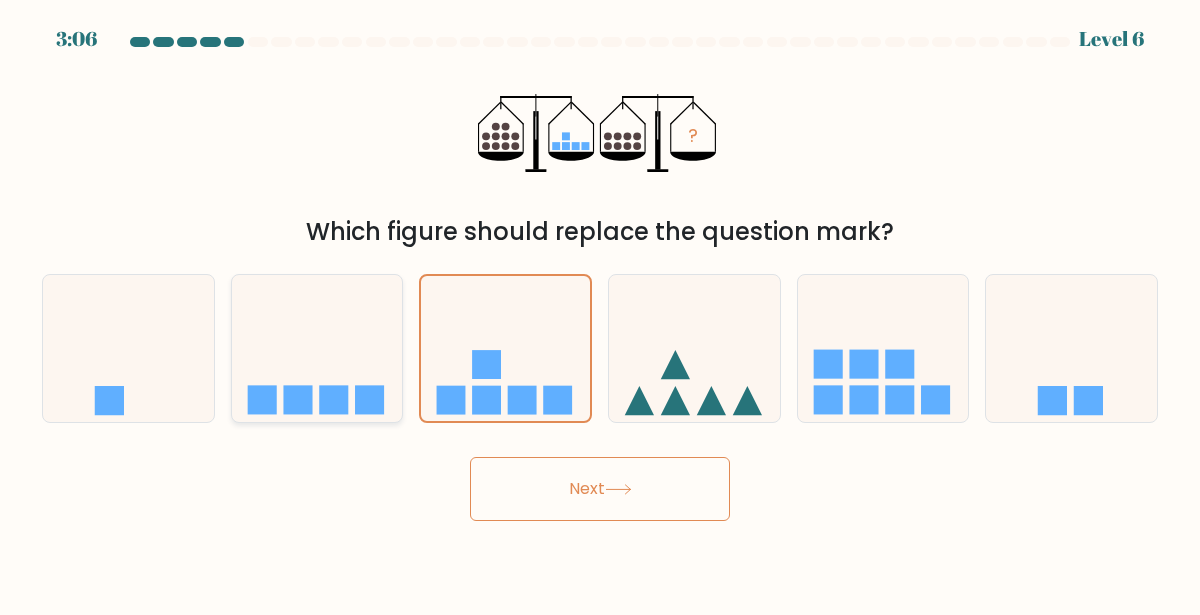 click 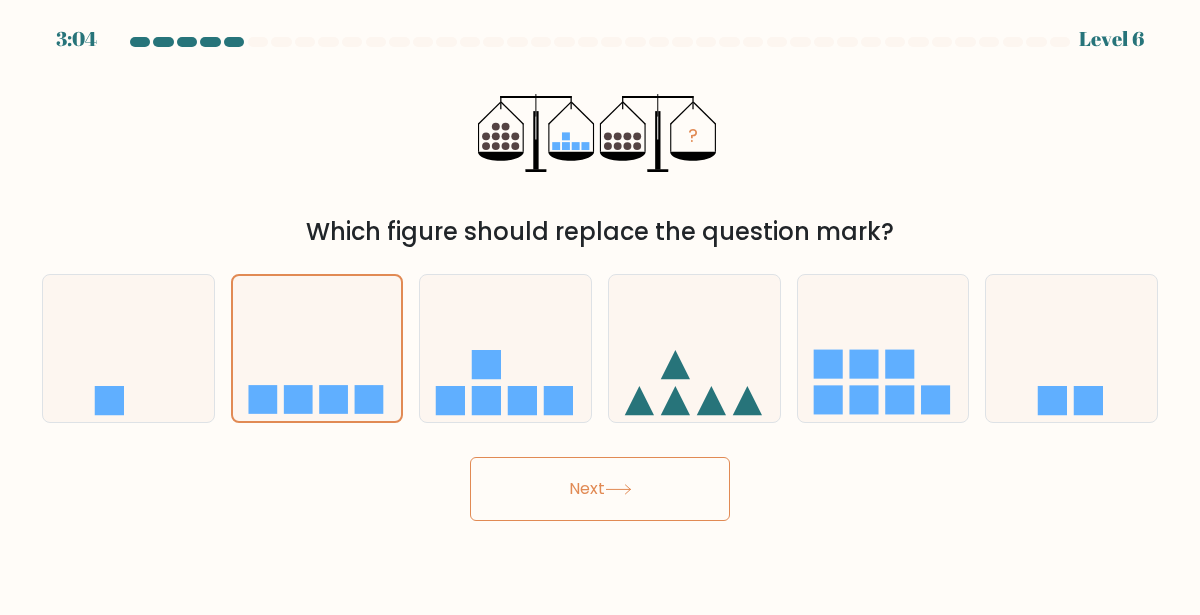 click on "Next" at bounding box center (600, 489) 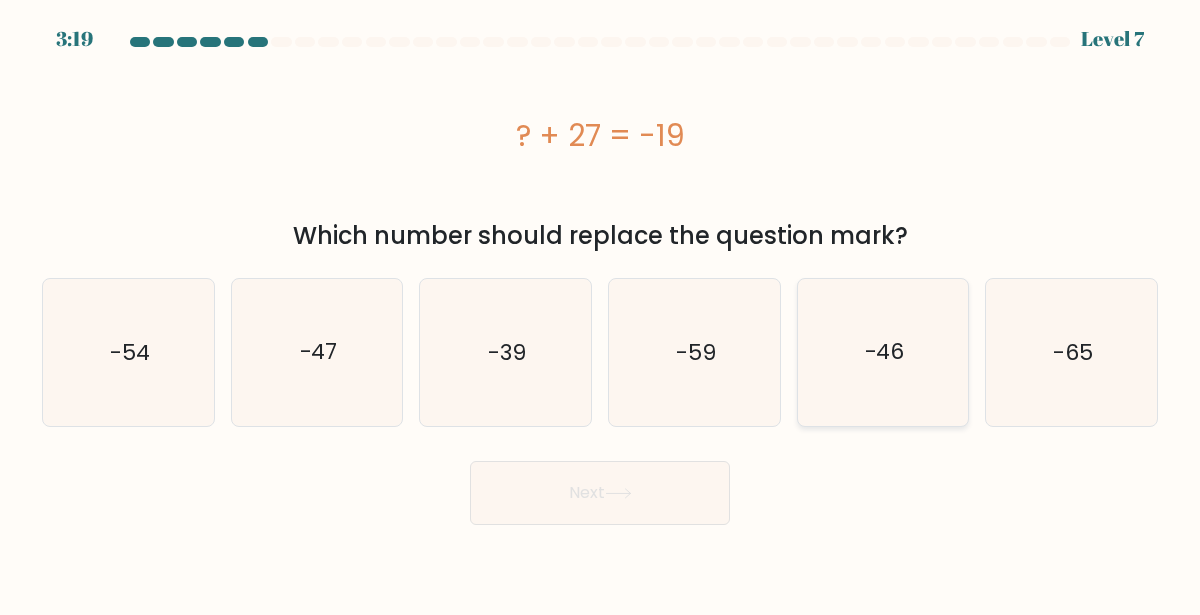 click on "-46" 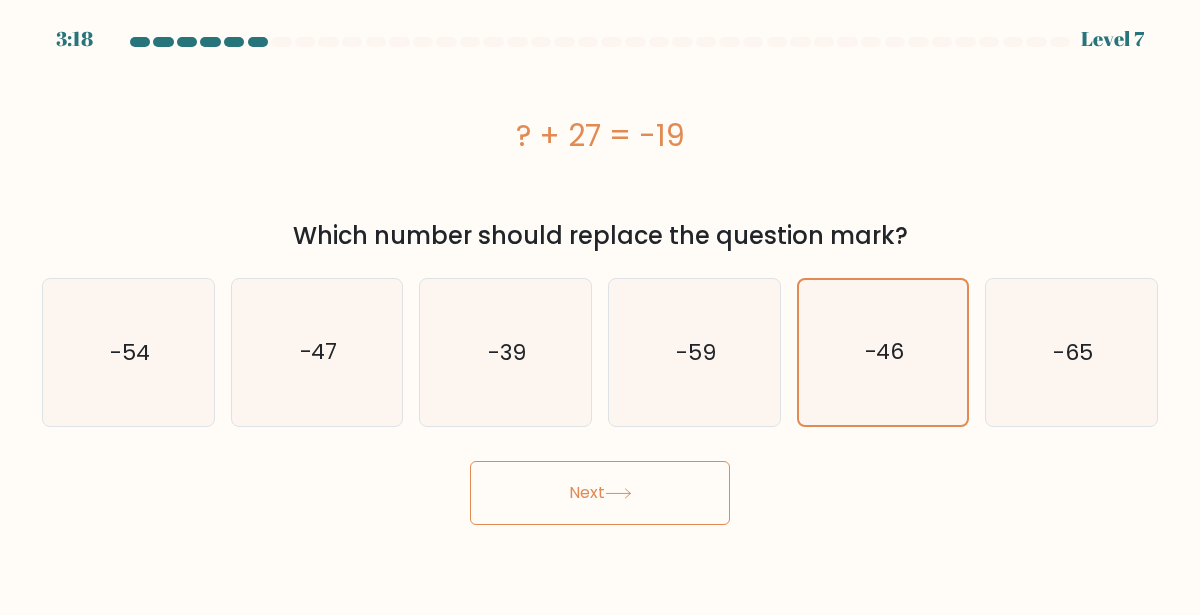 click on "Next" at bounding box center (600, 493) 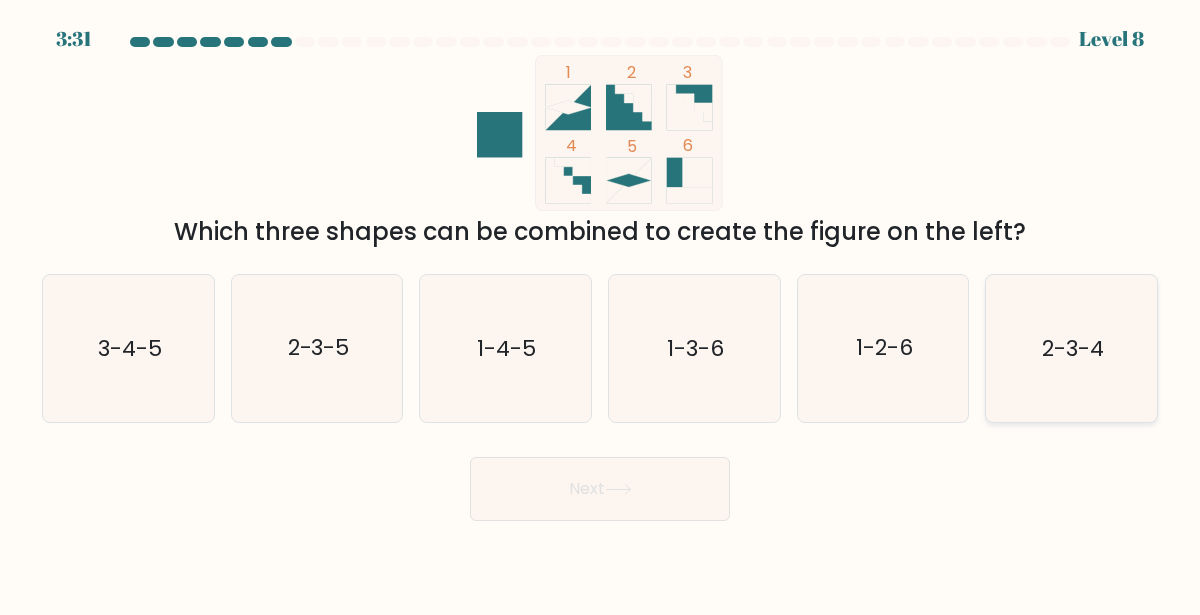 click on "2-3-4" 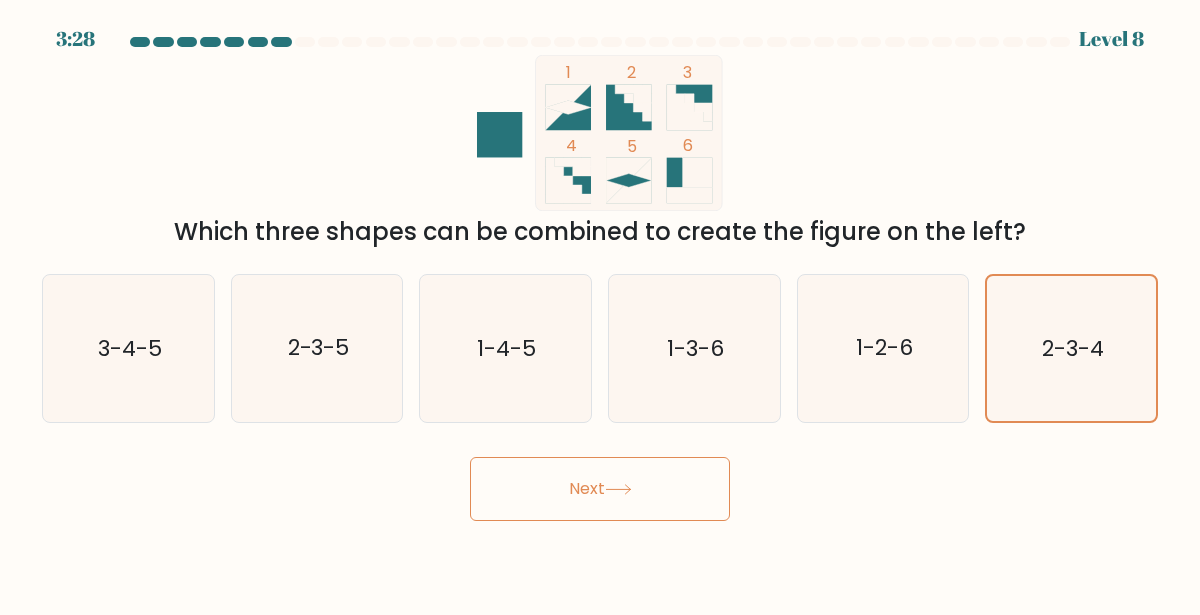 click on "Next" at bounding box center (600, 489) 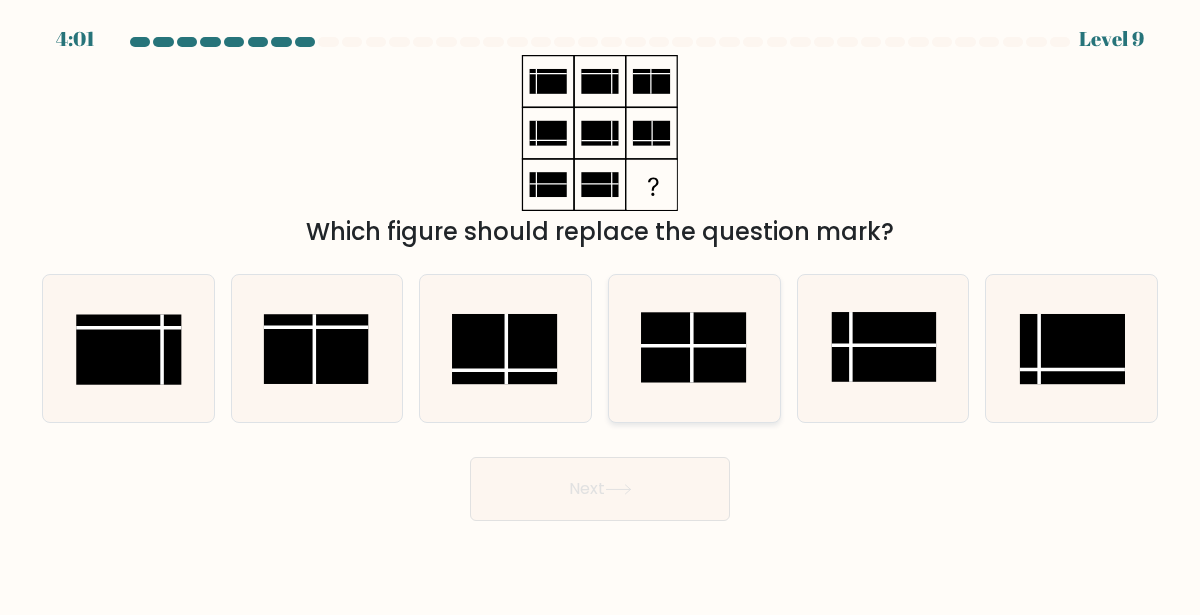 click 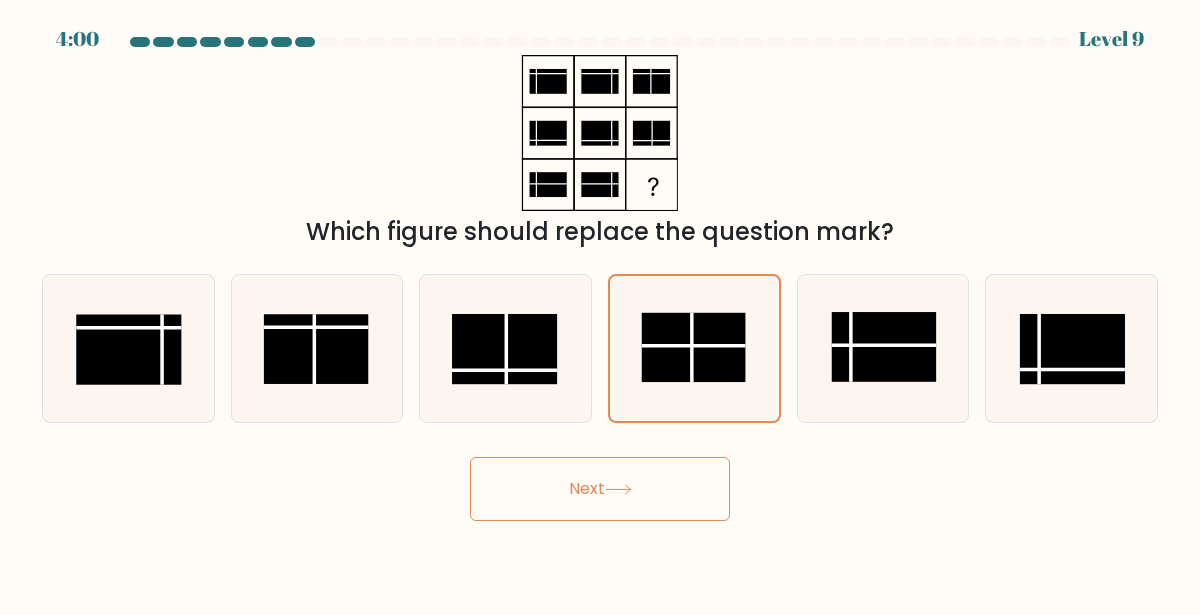 click on "Next" at bounding box center (600, 489) 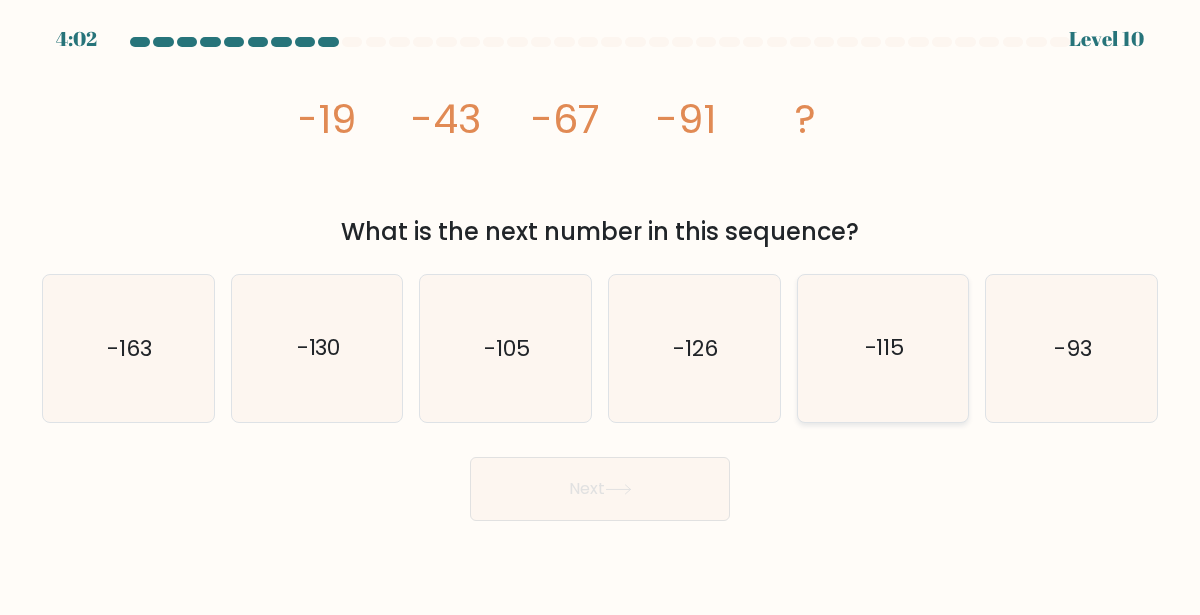 click on "-115" 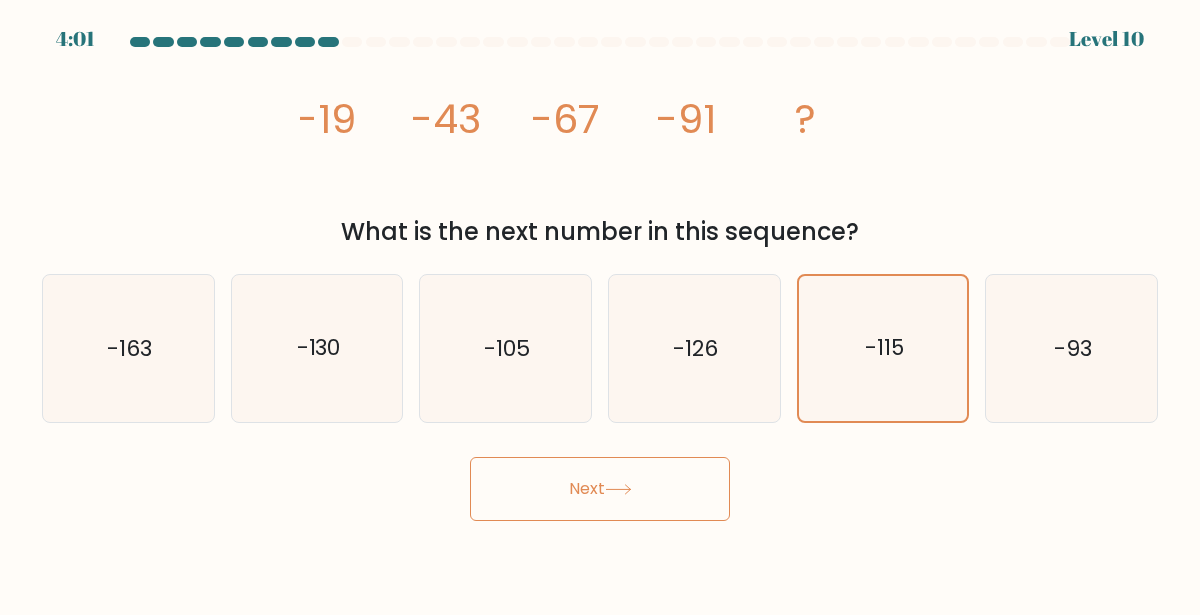 click on "Next" at bounding box center [600, 489] 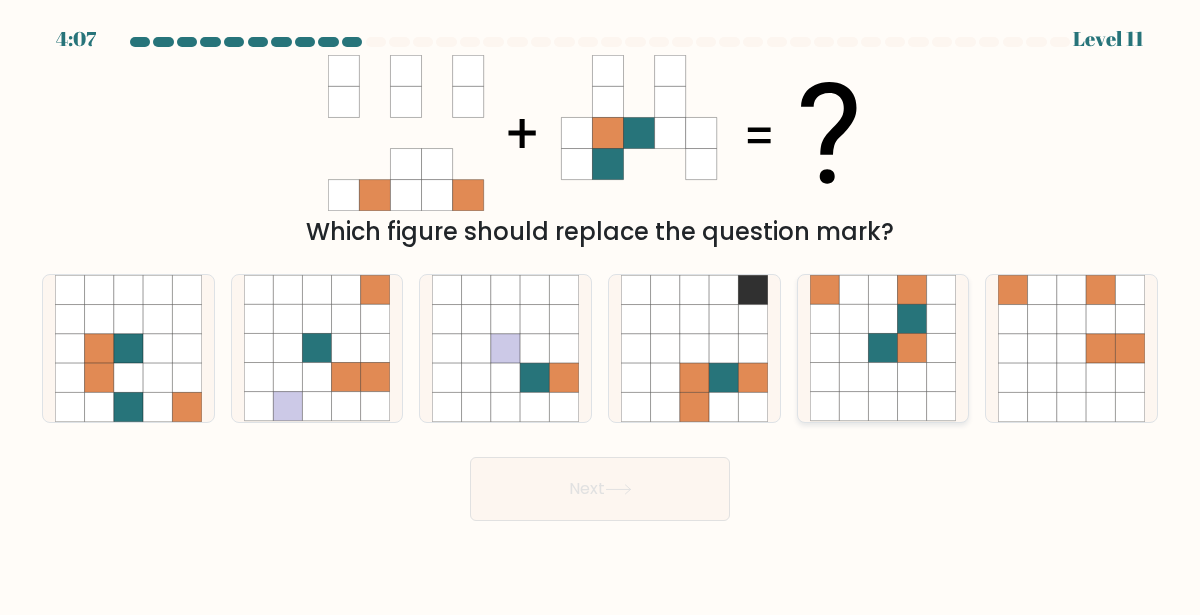 click 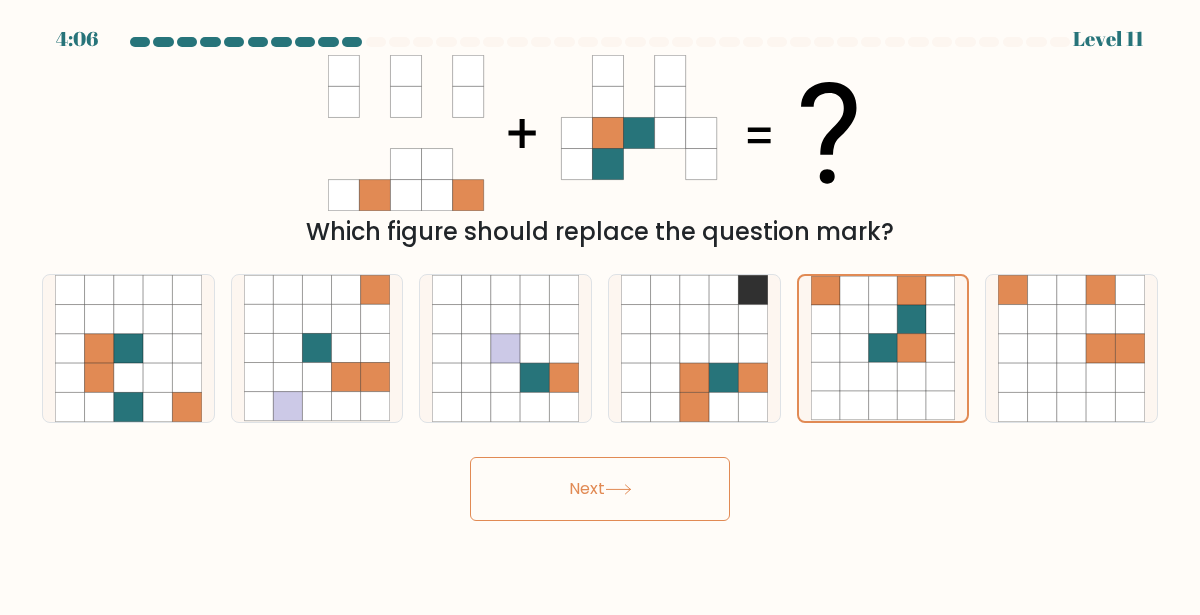 click on "Next" at bounding box center (600, 489) 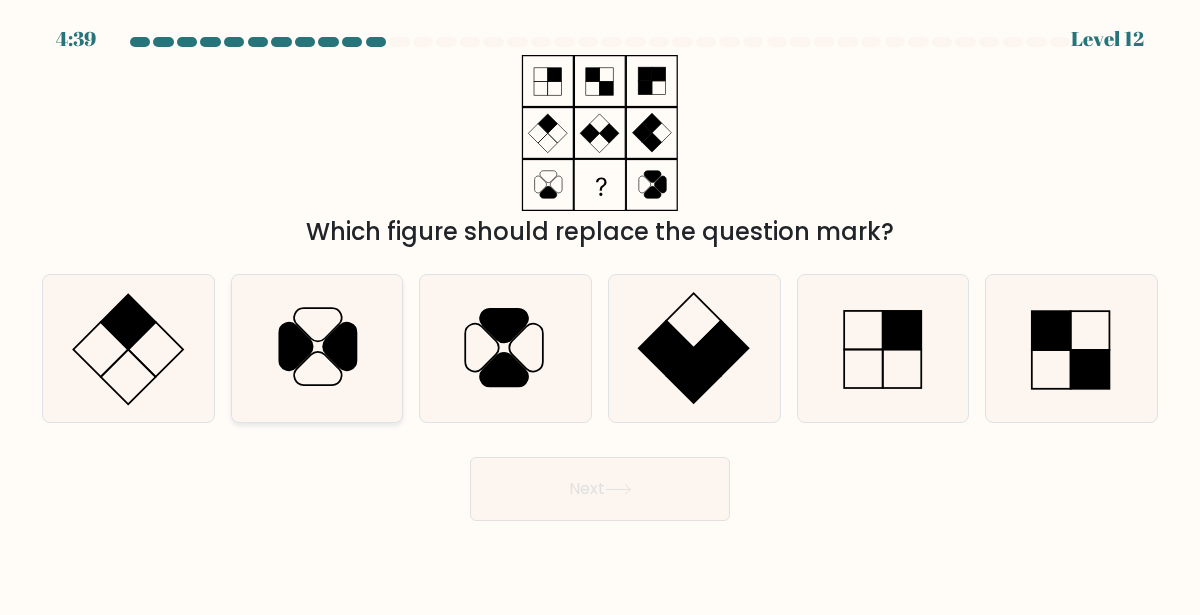 click 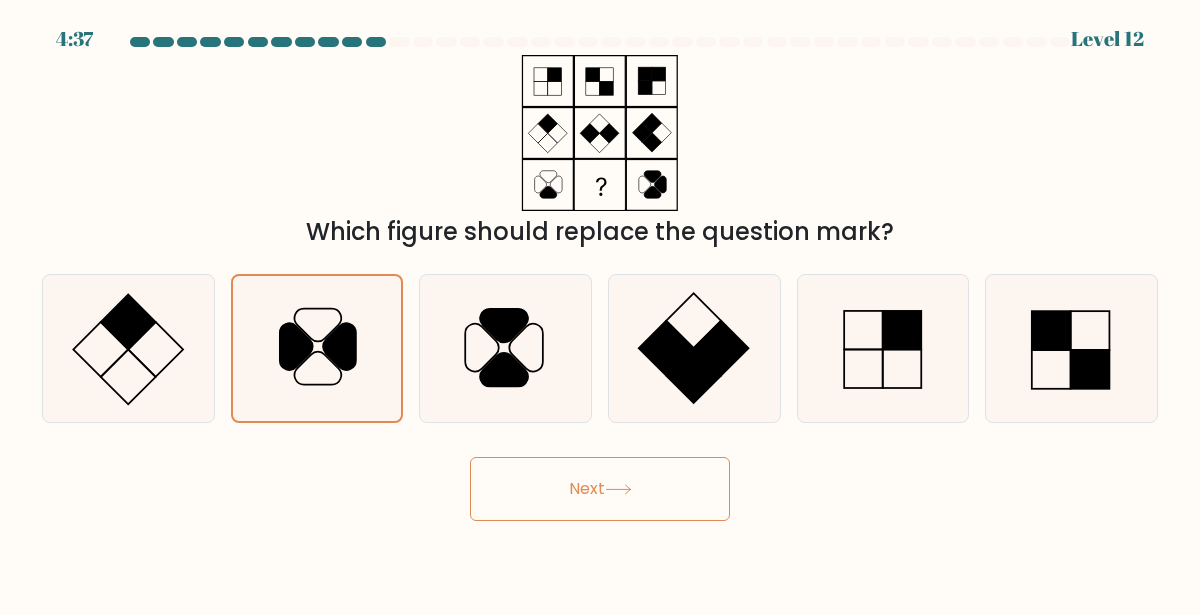 click 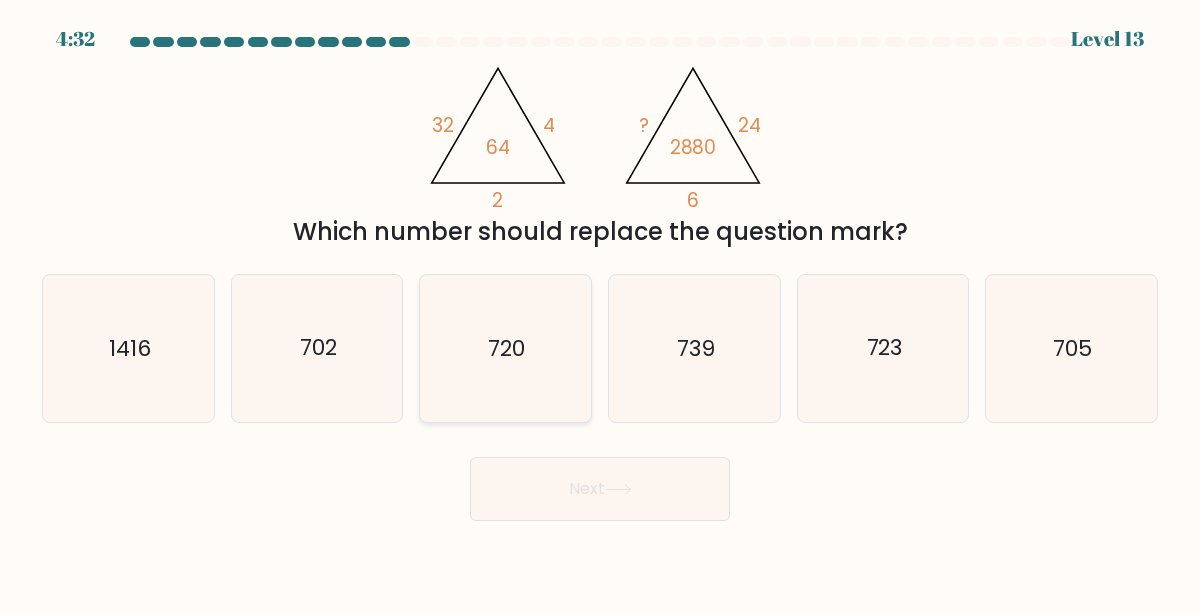 click on "720" 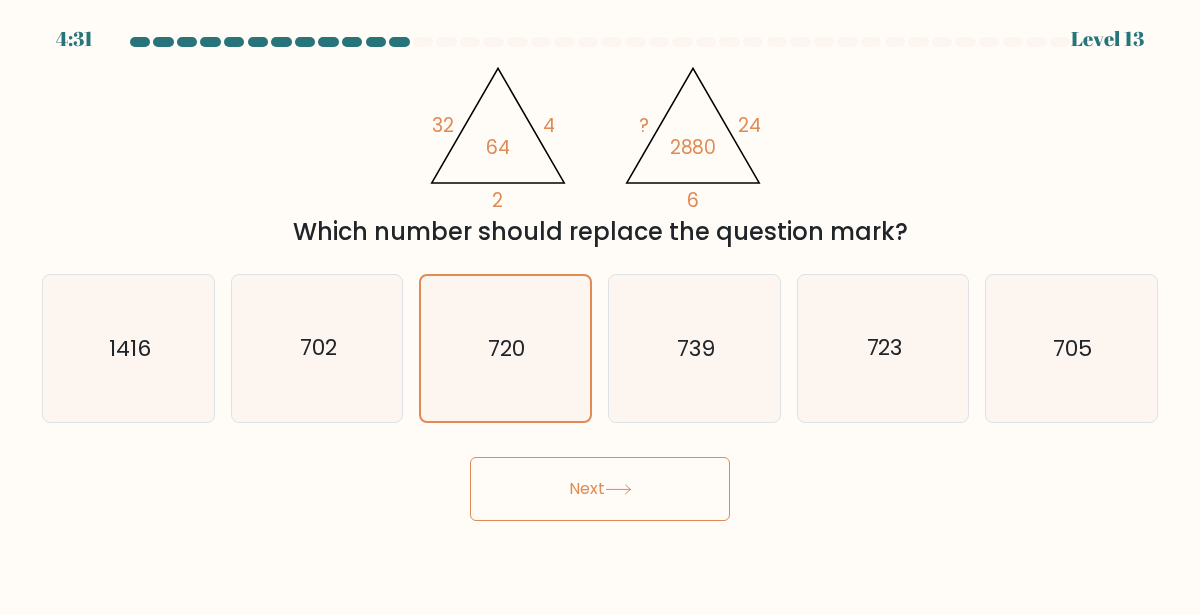 click on "Next" at bounding box center (600, 489) 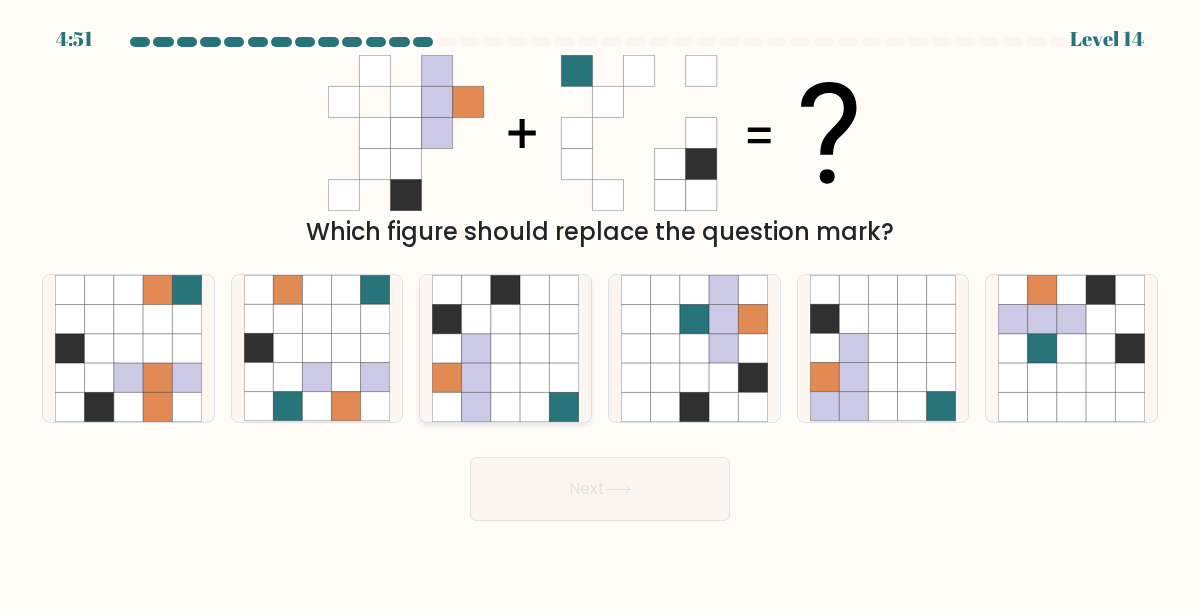 click 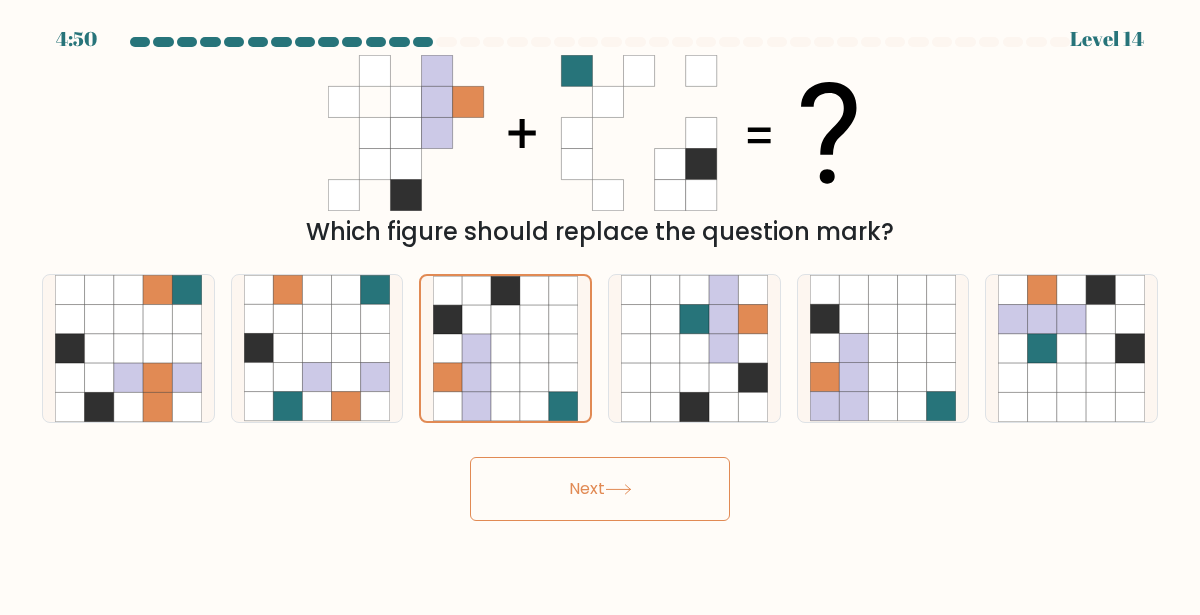 click 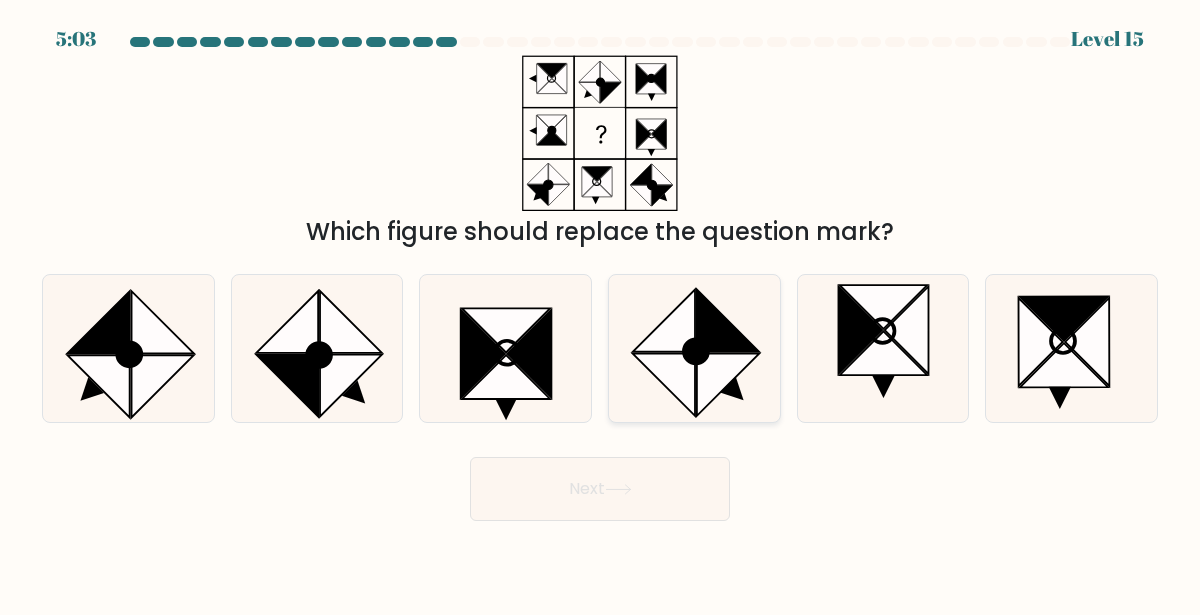 click 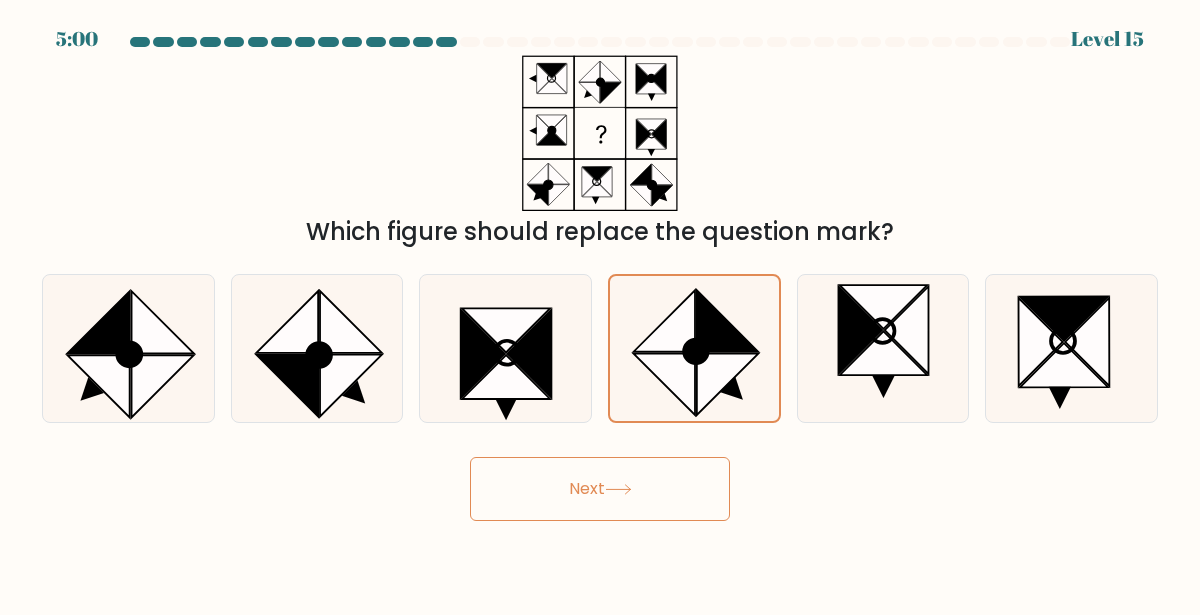 click on "Next" at bounding box center [600, 489] 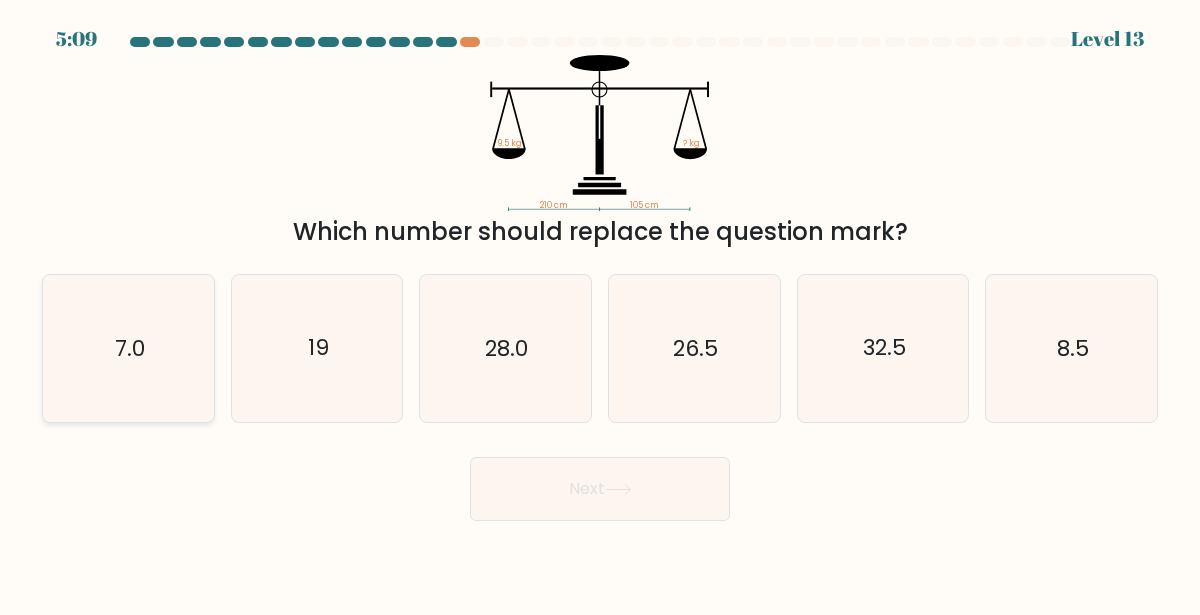 click on "7.0" 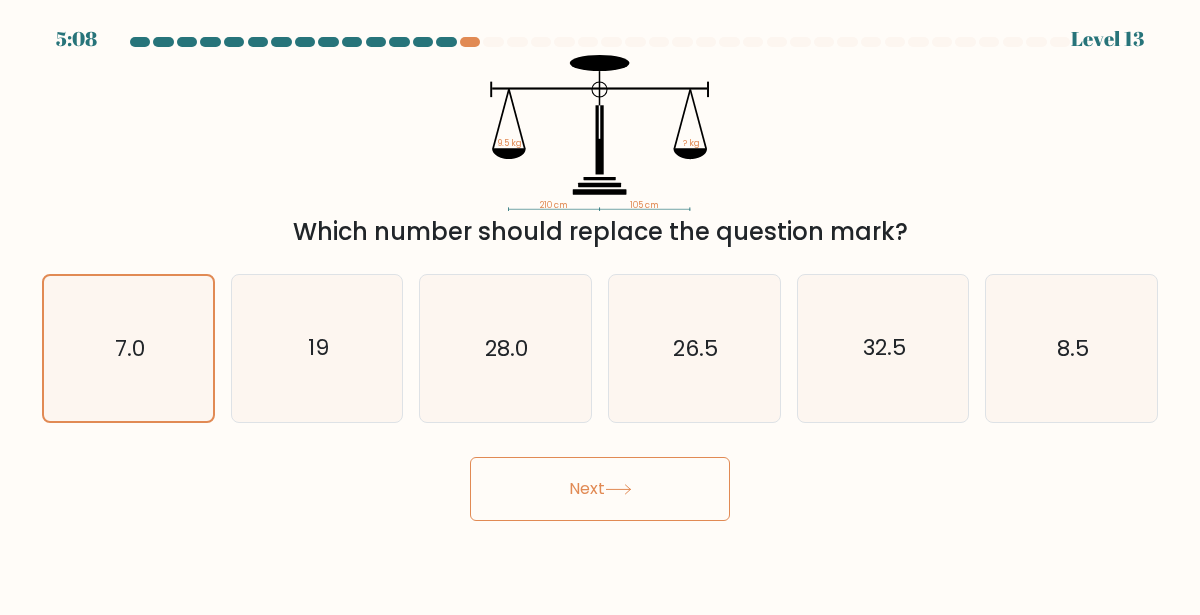 click on "Next" at bounding box center [600, 489] 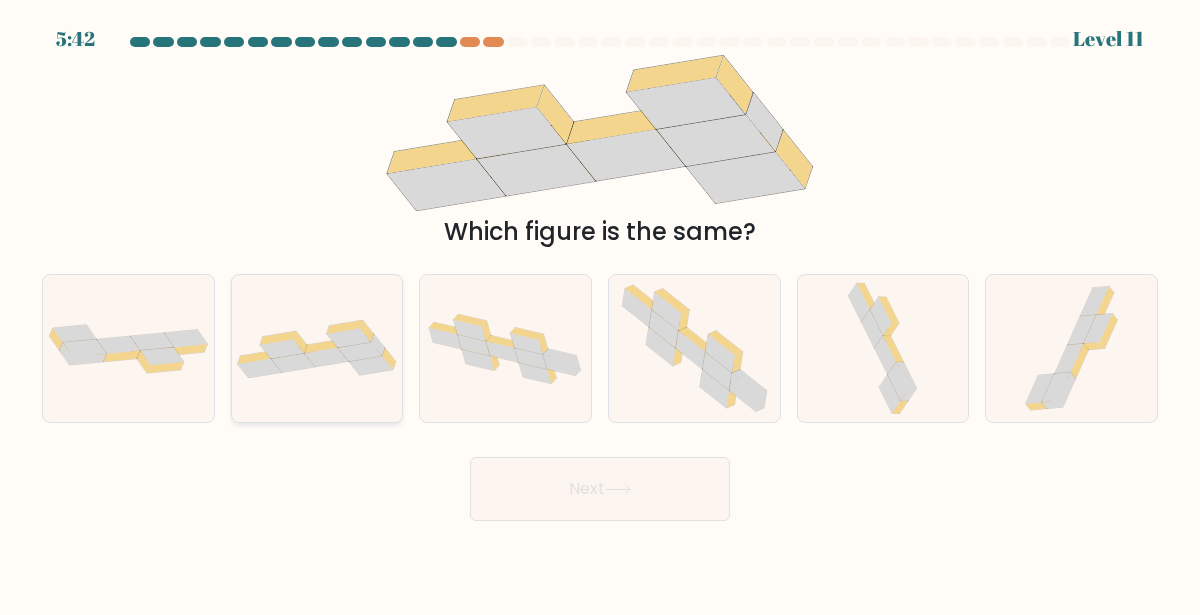 click 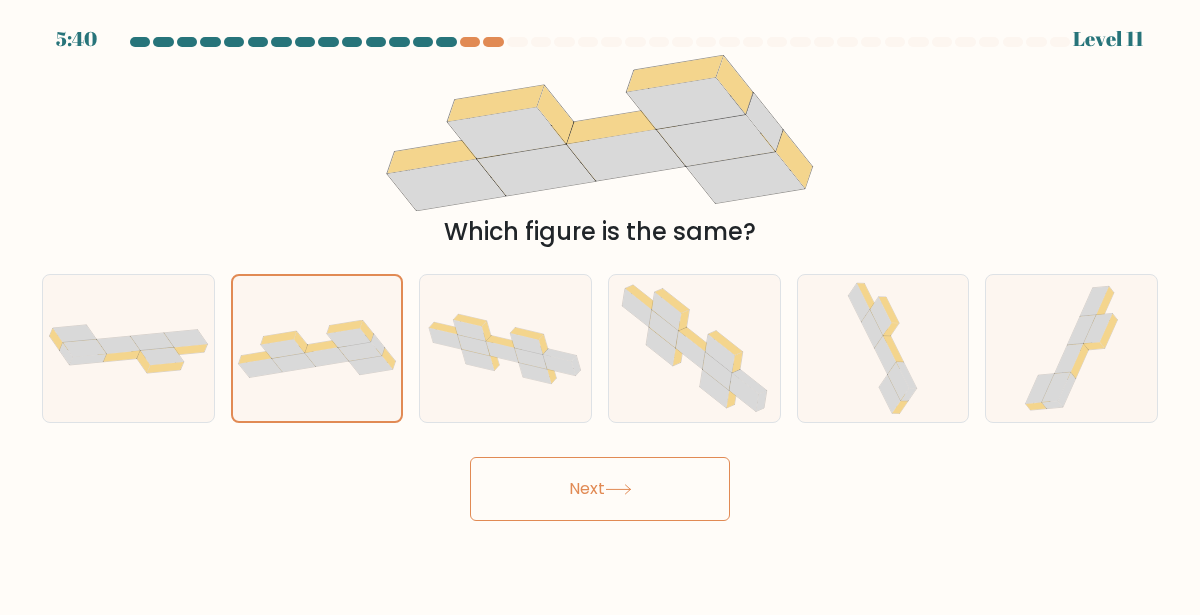 click on "Next" at bounding box center [600, 489] 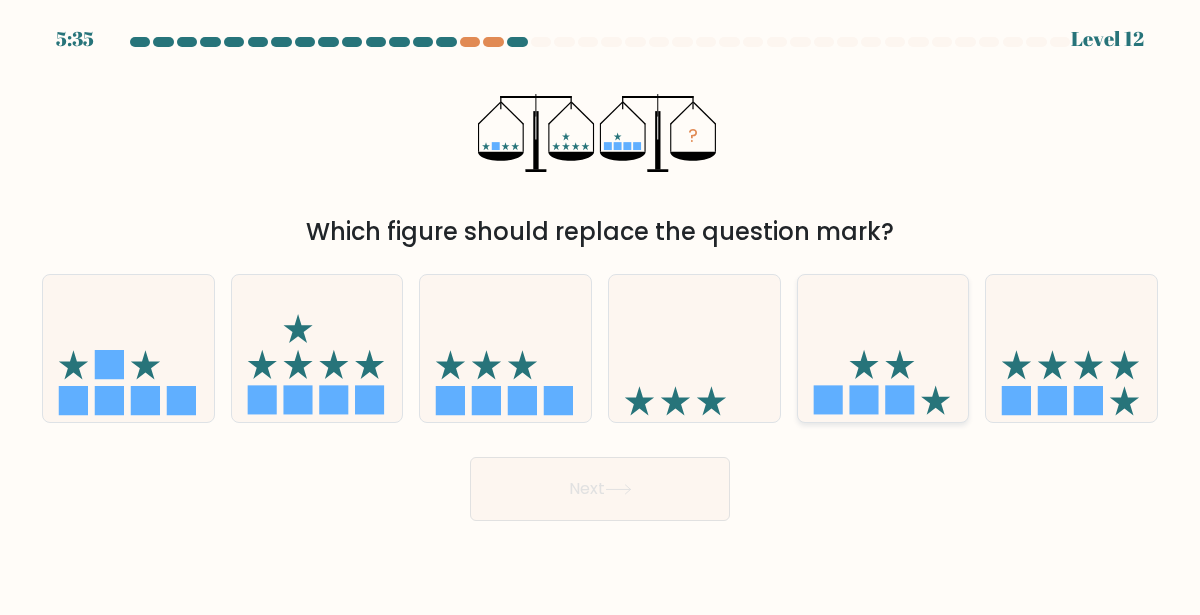 click 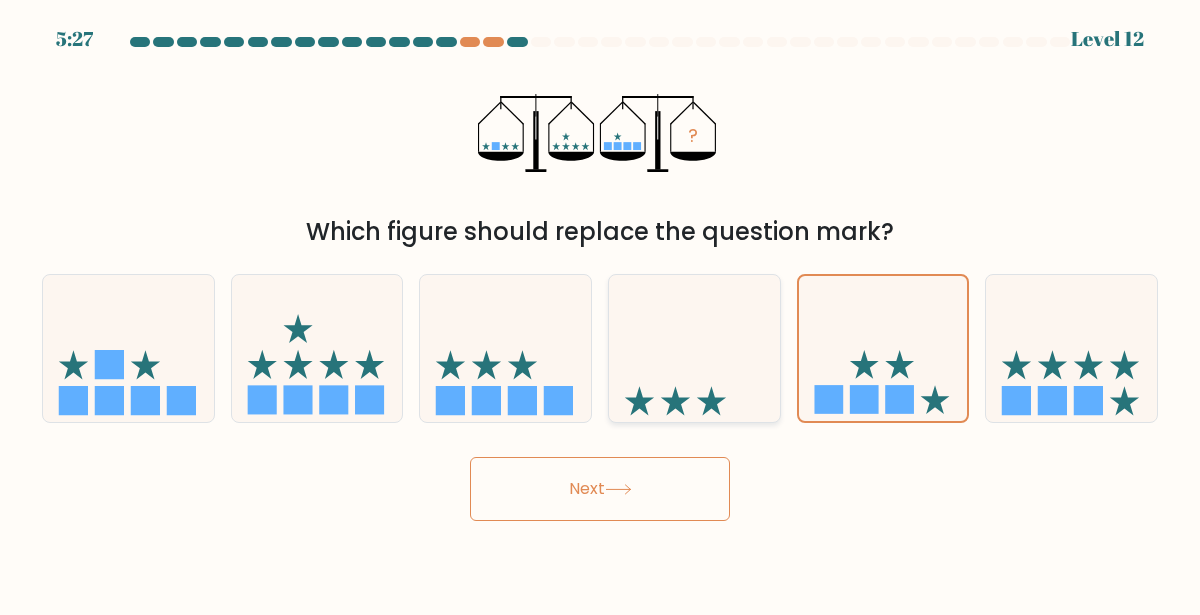 click 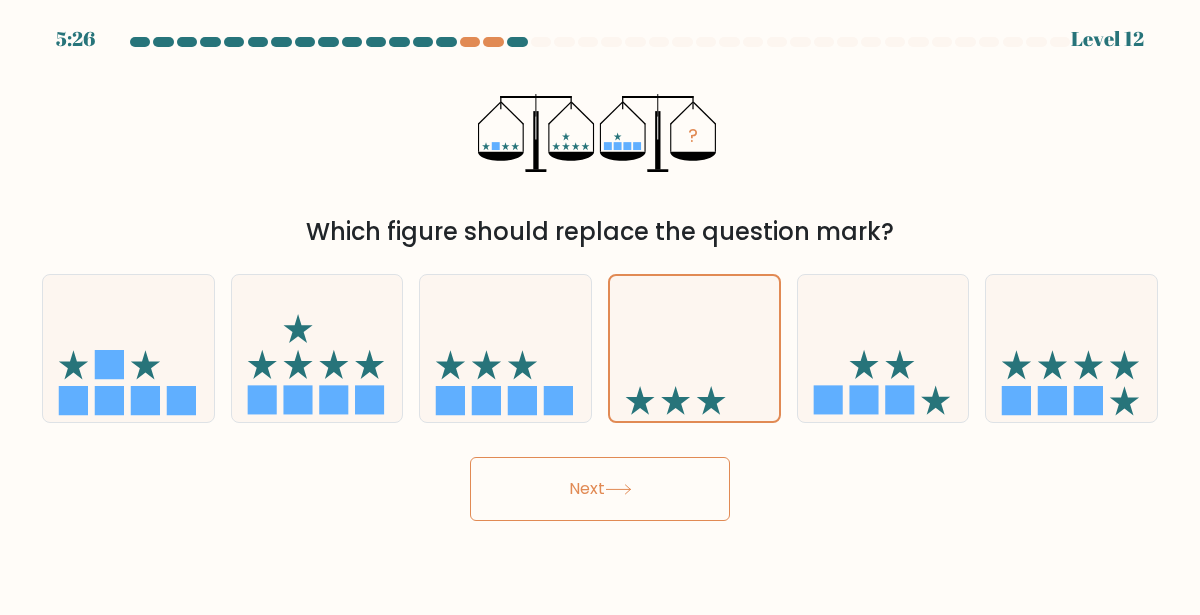 click on "Next" at bounding box center [600, 489] 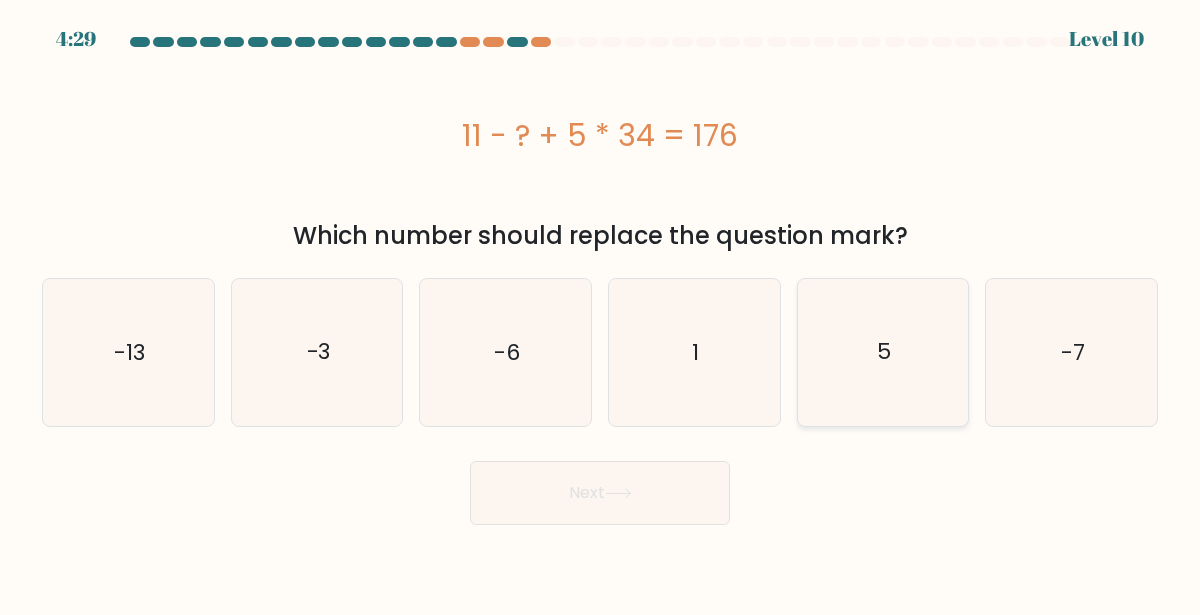 click on "5" 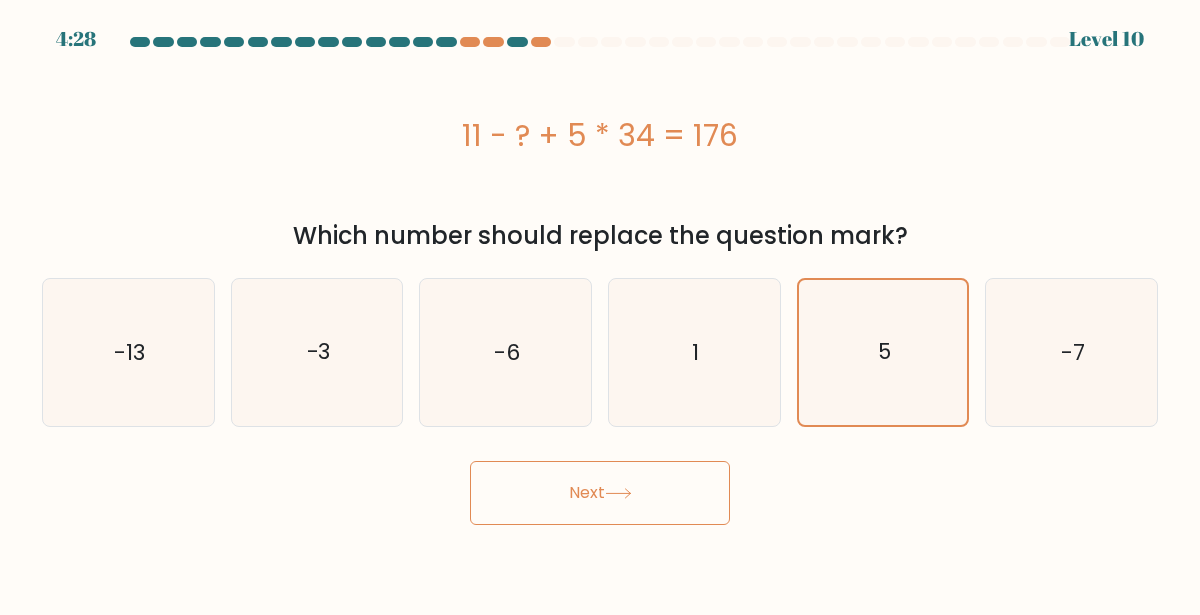 click on "Next" at bounding box center (600, 493) 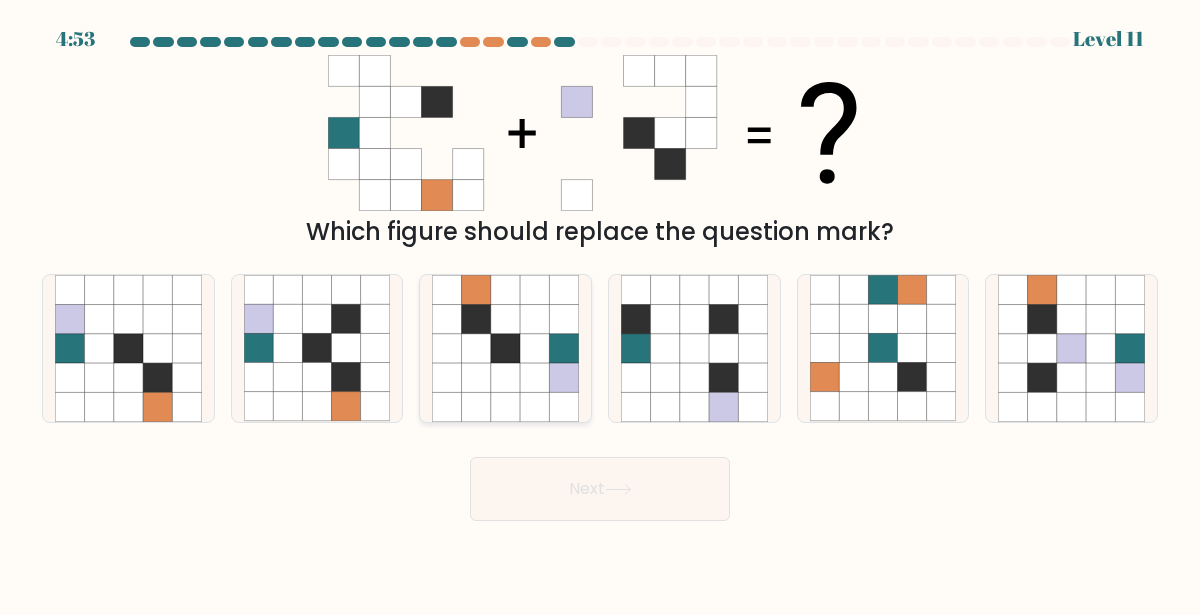 click 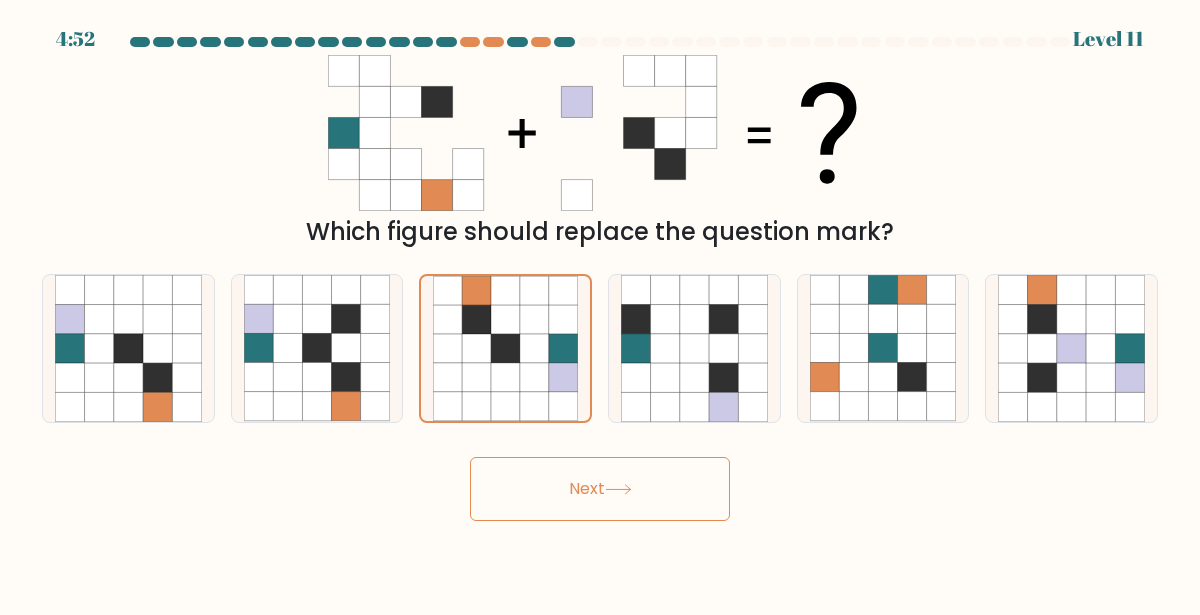 click on "Next" at bounding box center [600, 489] 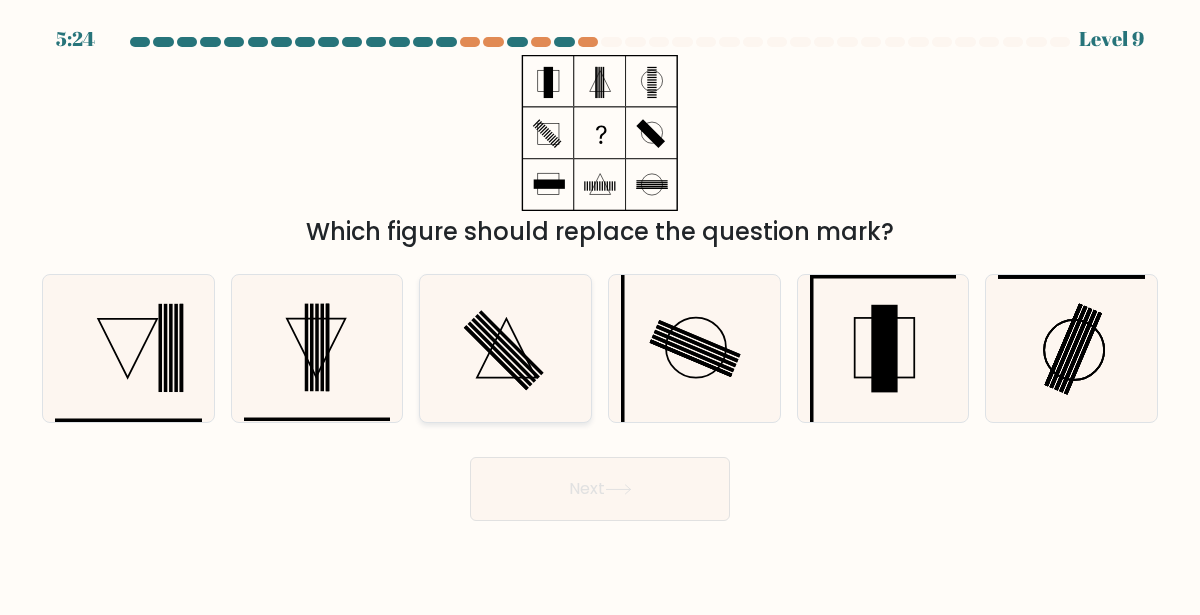 click 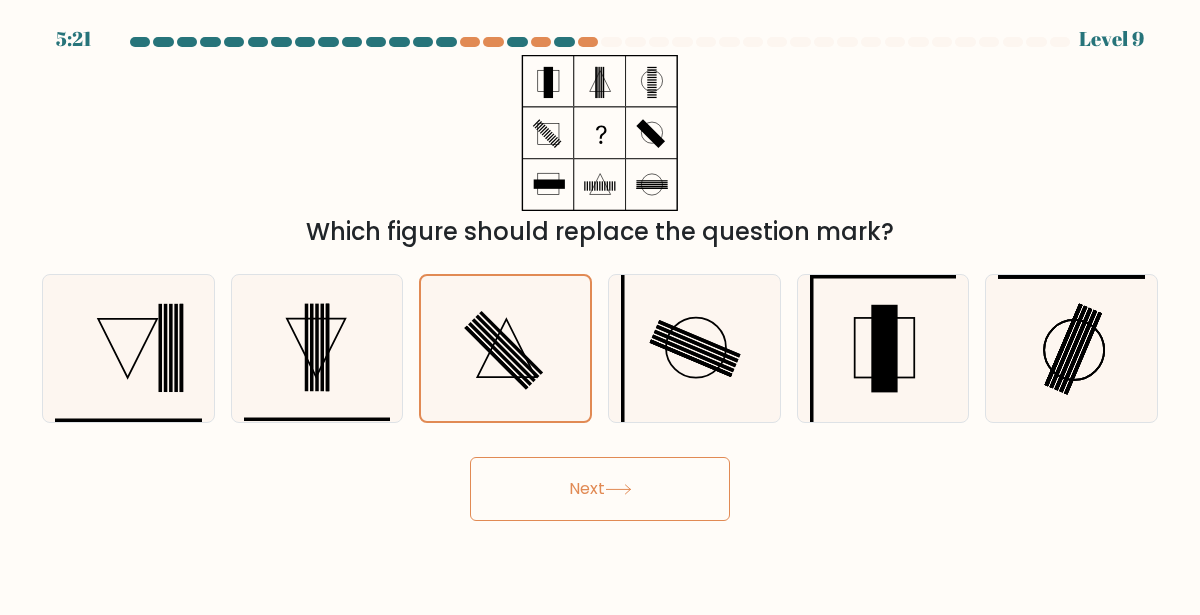 click 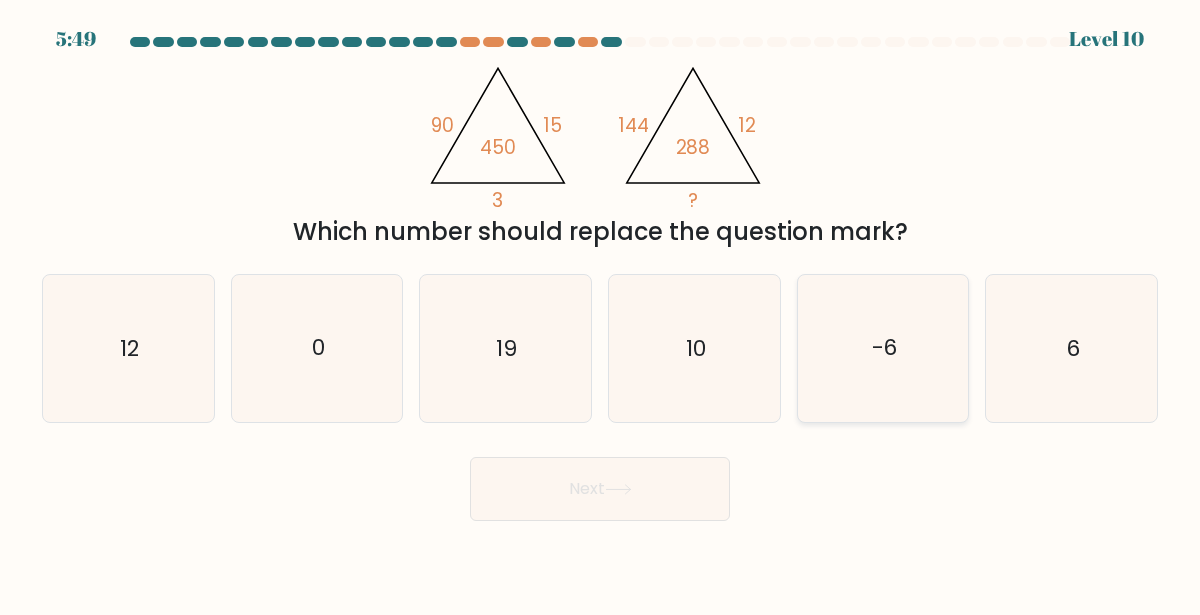 click on "-6" 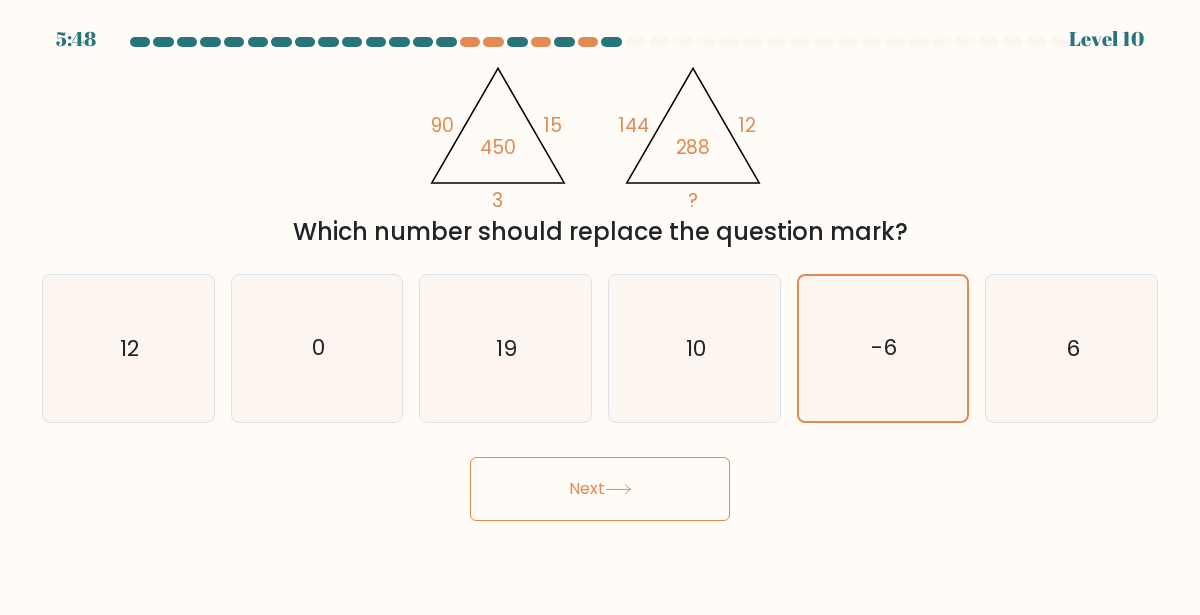 click on "Next" at bounding box center [600, 489] 